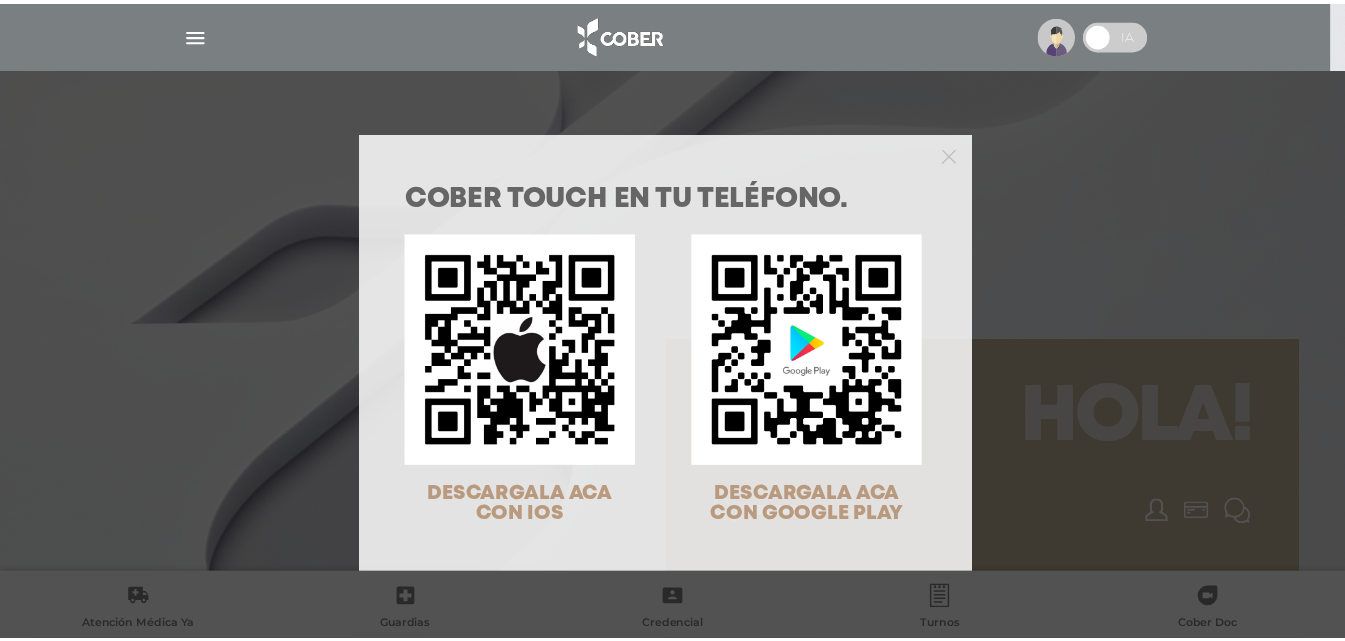scroll, scrollTop: 0, scrollLeft: 0, axis: both 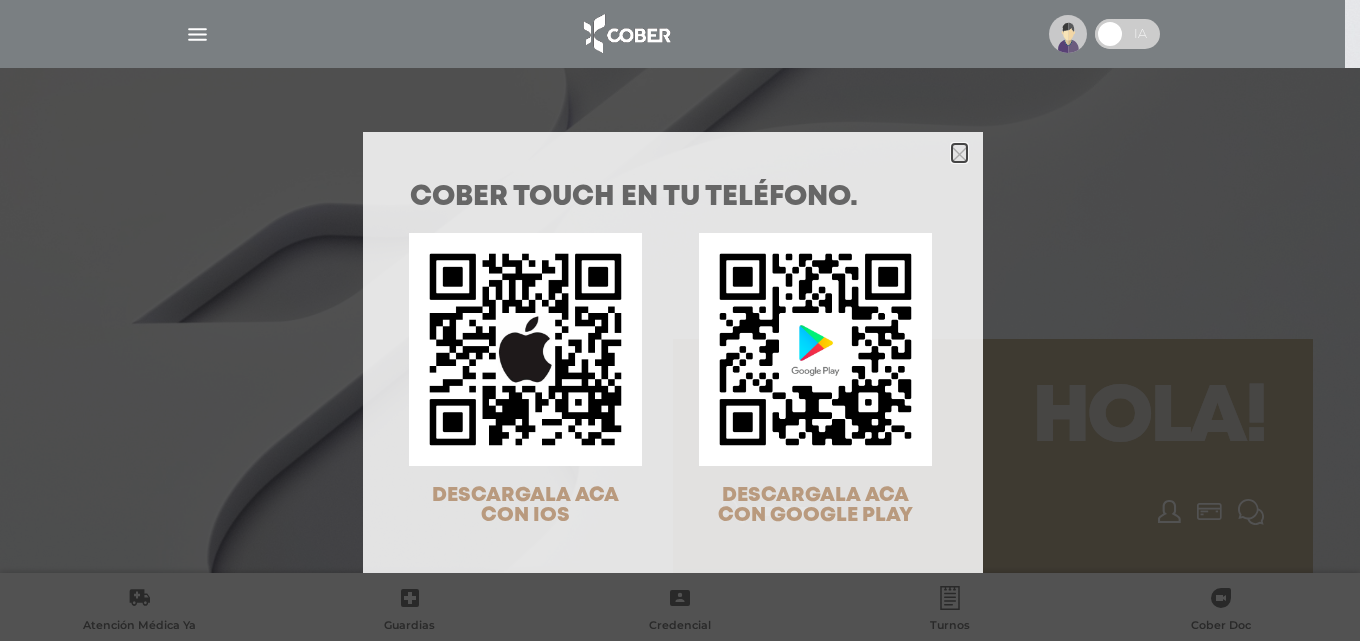 click 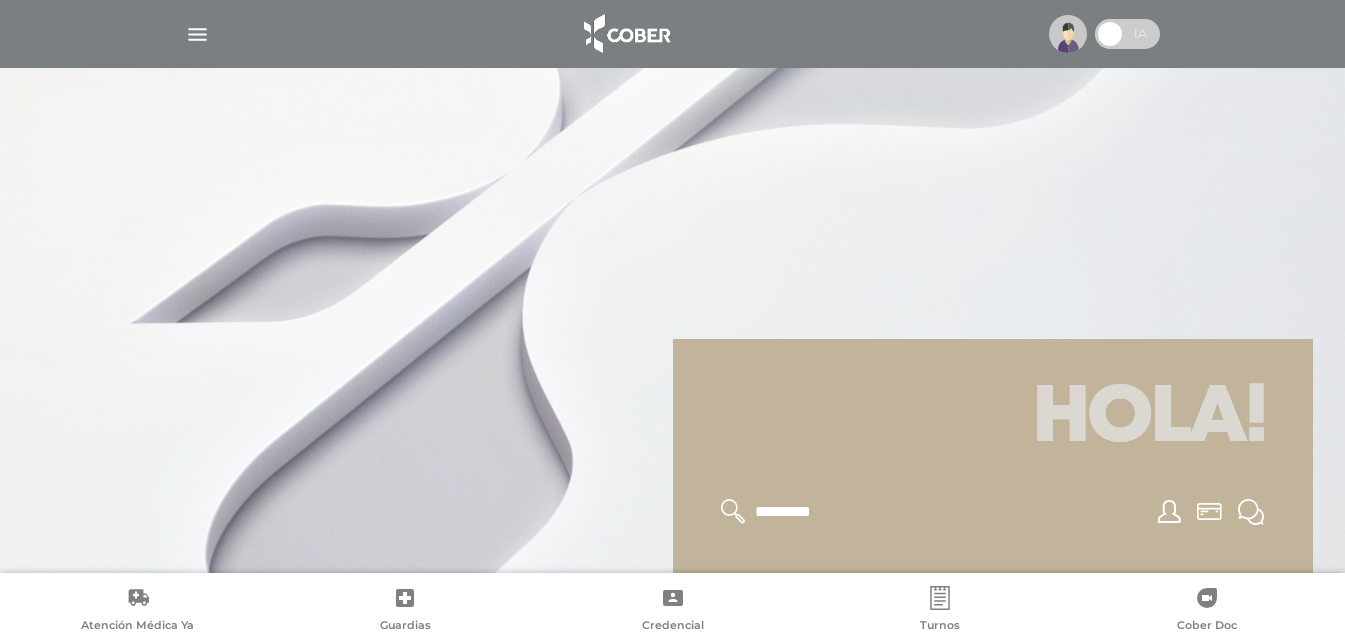 click at bounding box center (1068, 34) 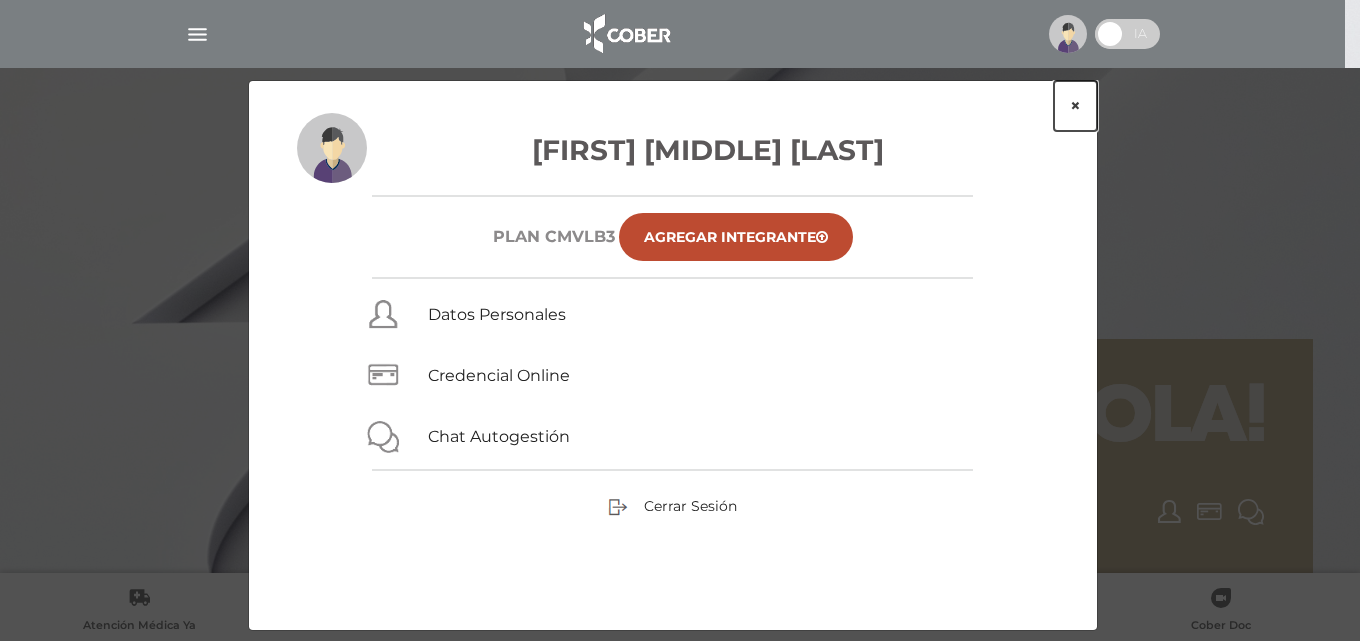 click on "×" at bounding box center [1075, 106] 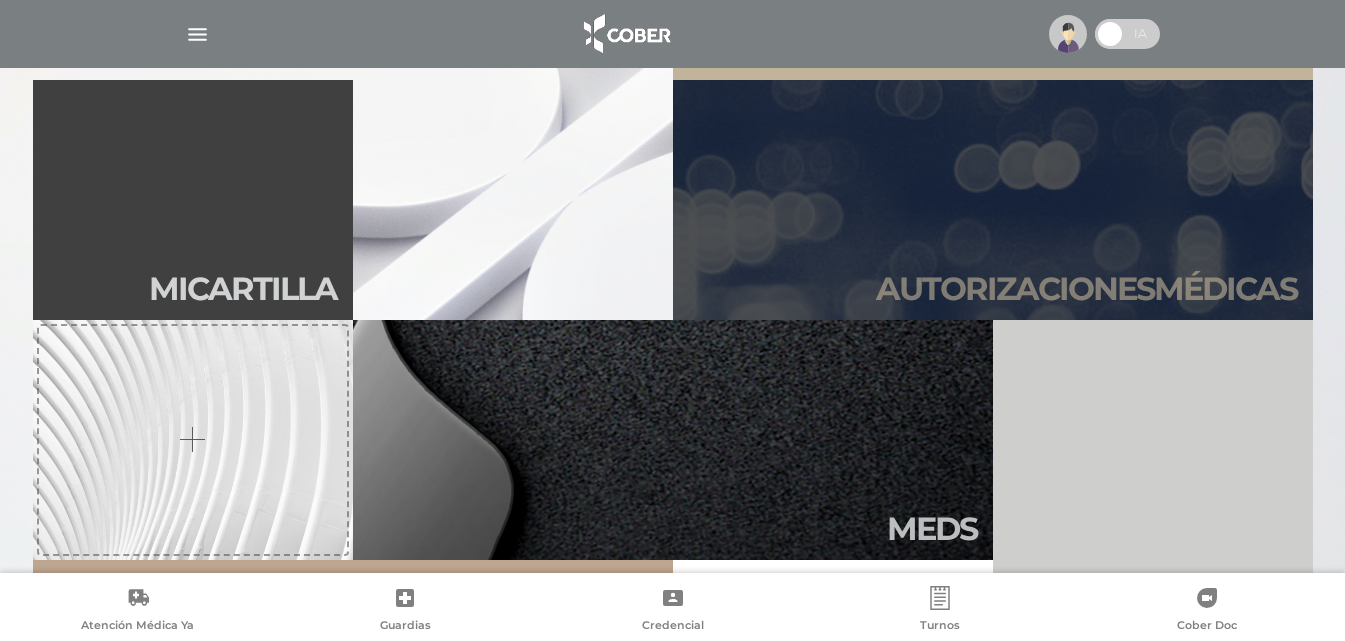 scroll, scrollTop: 500, scrollLeft: 0, axis: vertical 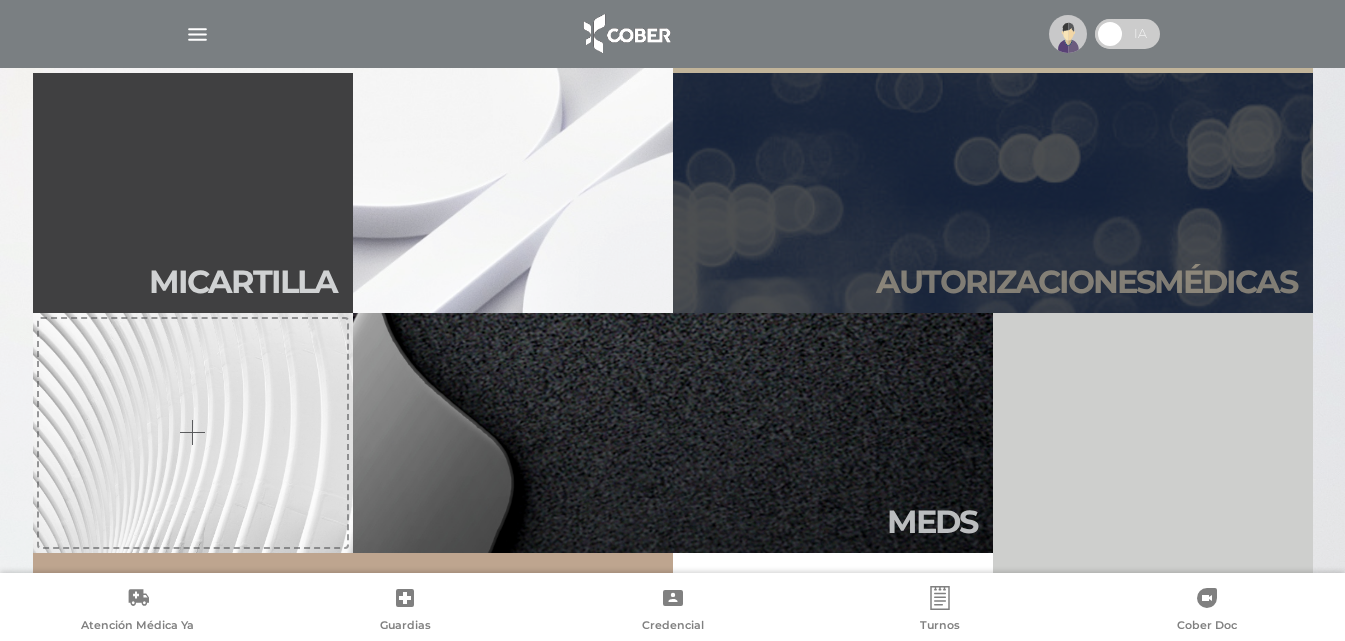 click on "Autori zaciones  médicas" at bounding box center [993, 193] 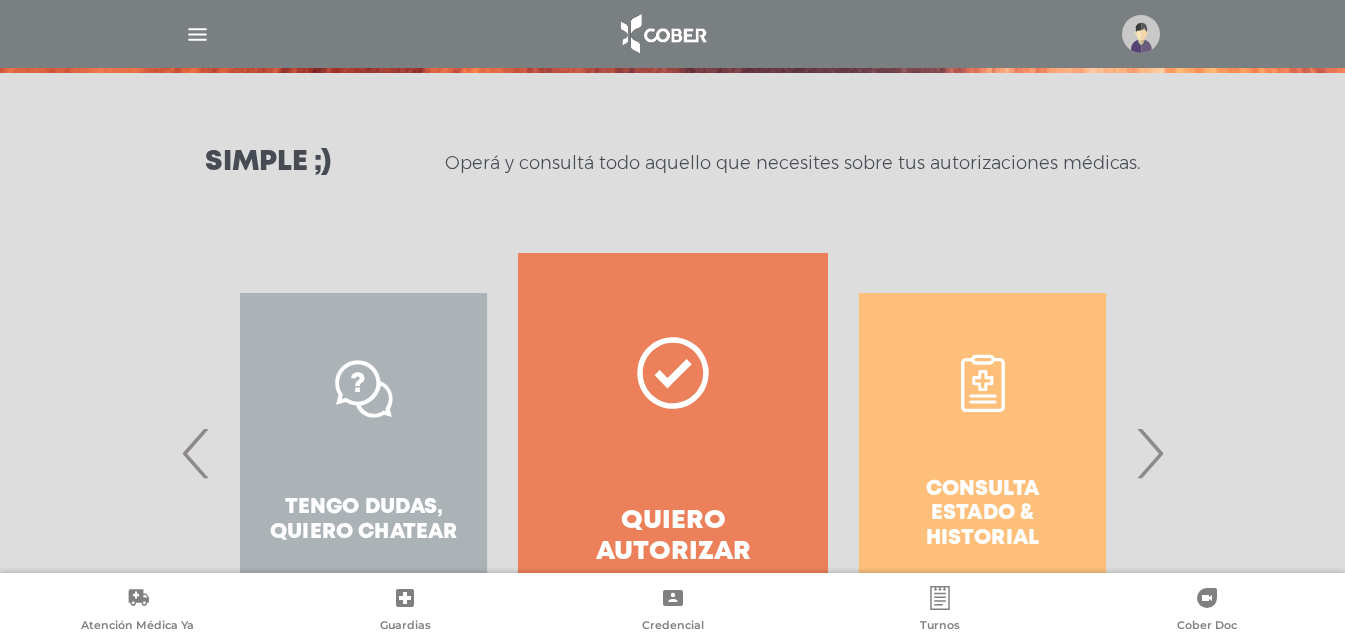 scroll, scrollTop: 300, scrollLeft: 0, axis: vertical 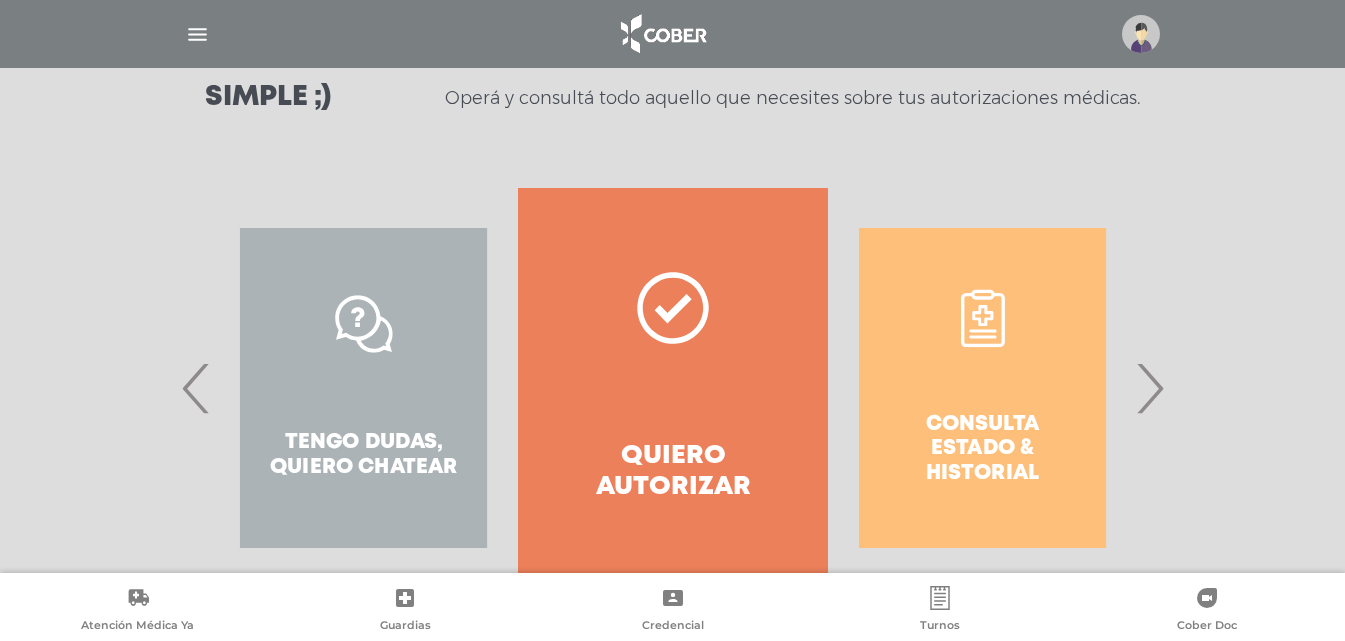 click on "Quiero autorizar" at bounding box center (672, 472) 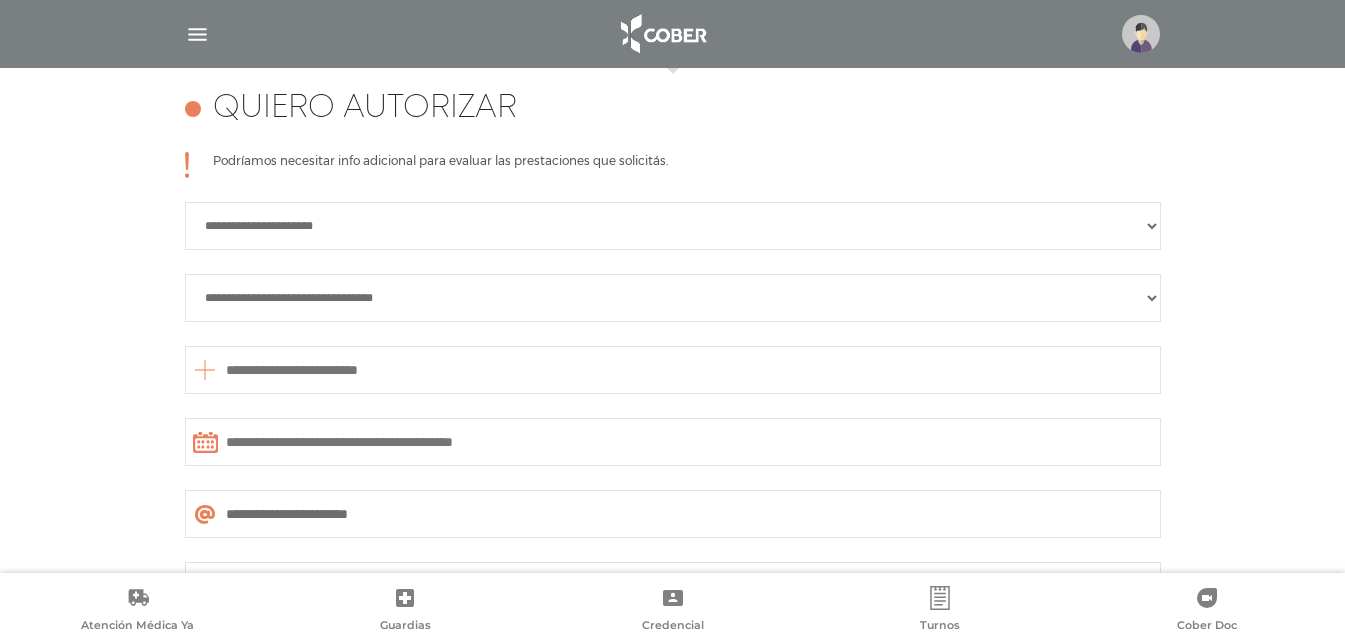 scroll, scrollTop: 888, scrollLeft: 0, axis: vertical 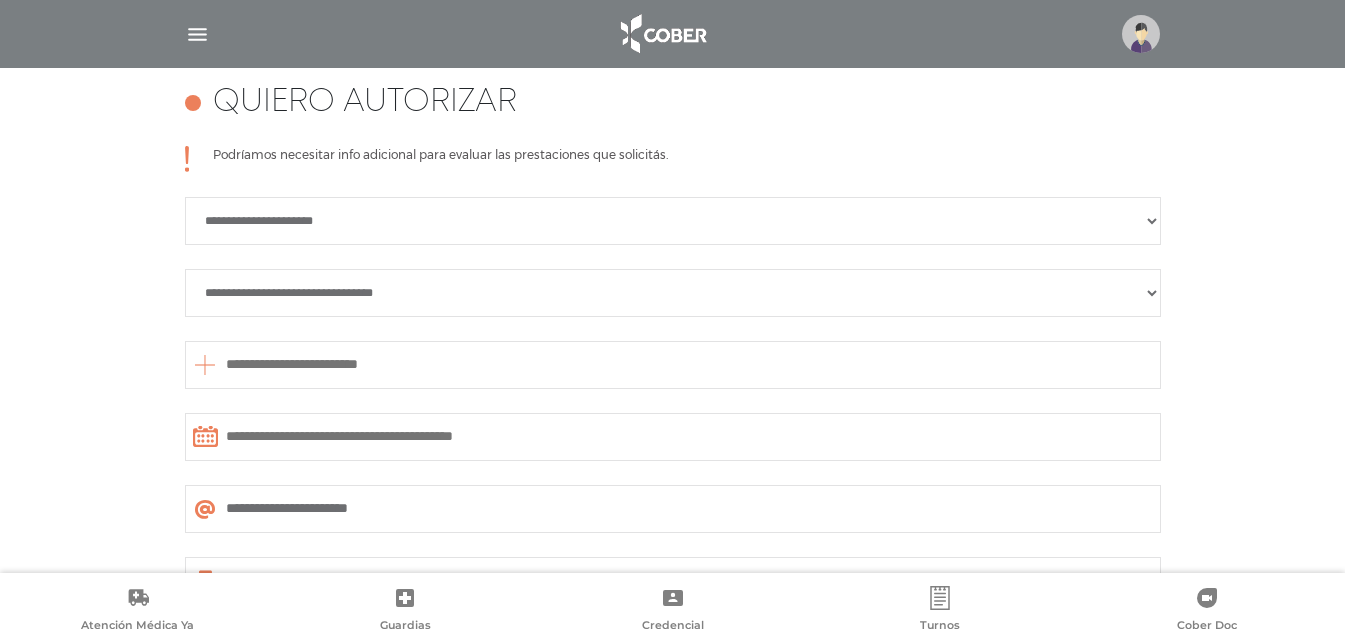 click on "**********" at bounding box center (673, 221) 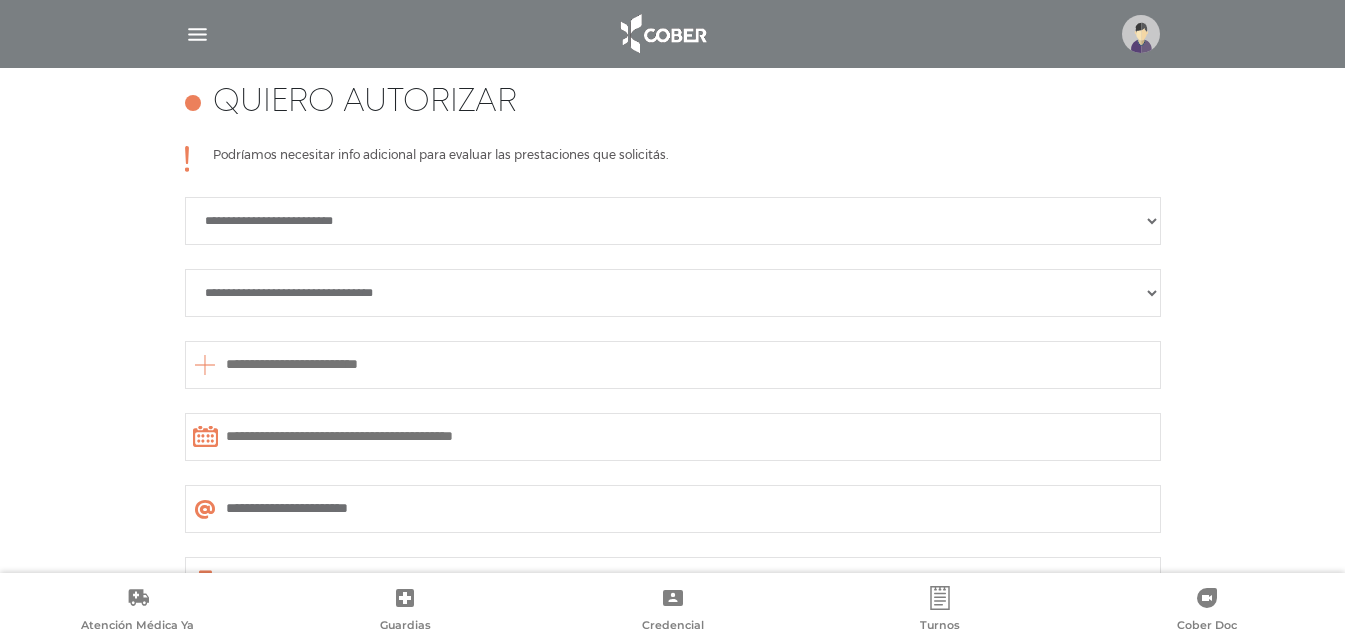 click on "**********" at bounding box center [673, 293] 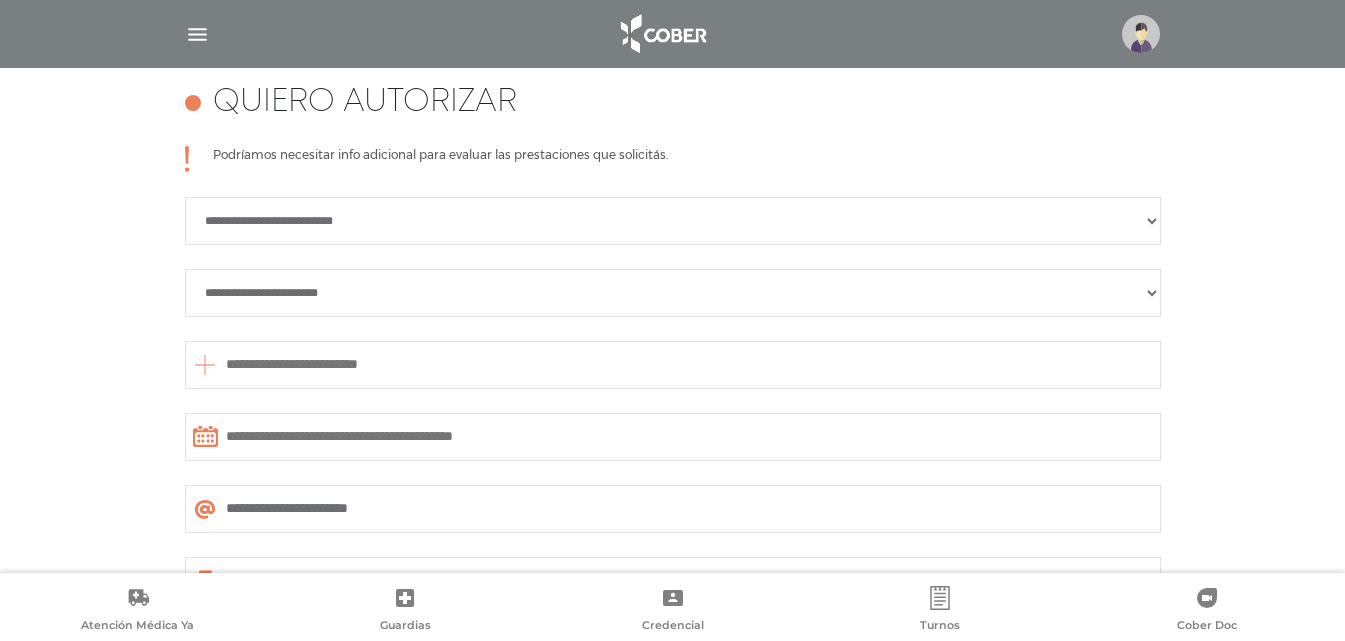 click on "**********" at bounding box center (673, 293) 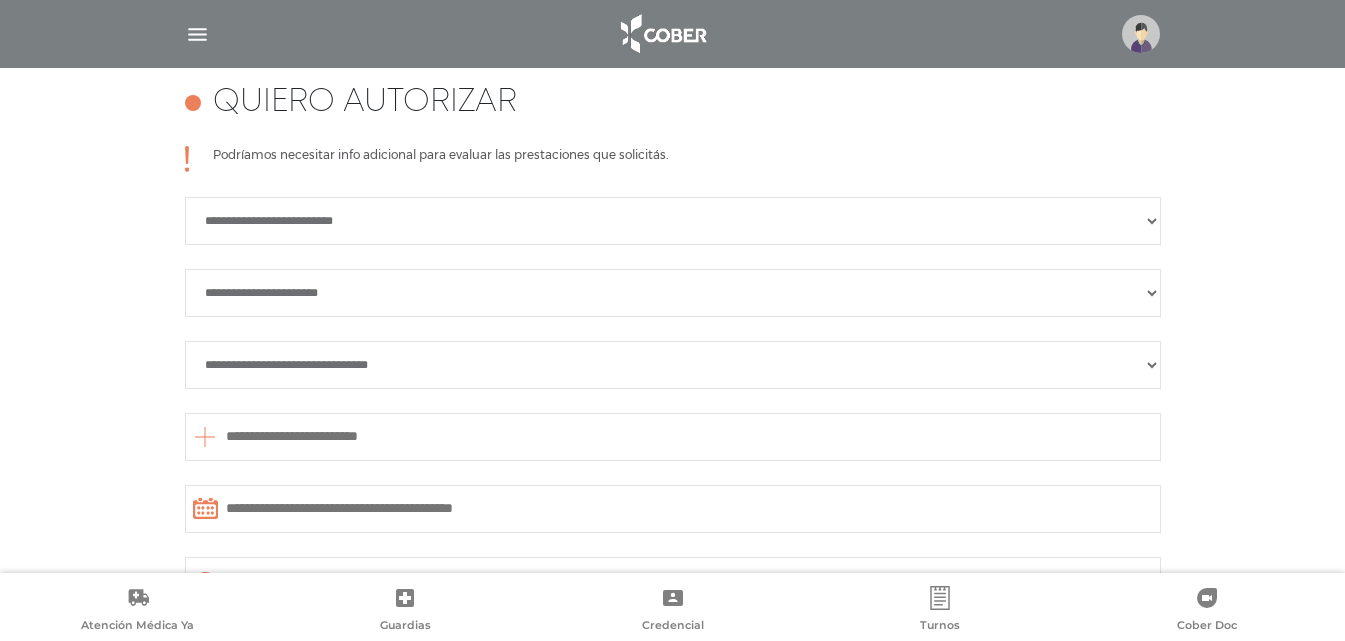 click on "**********" at bounding box center [673, 365] 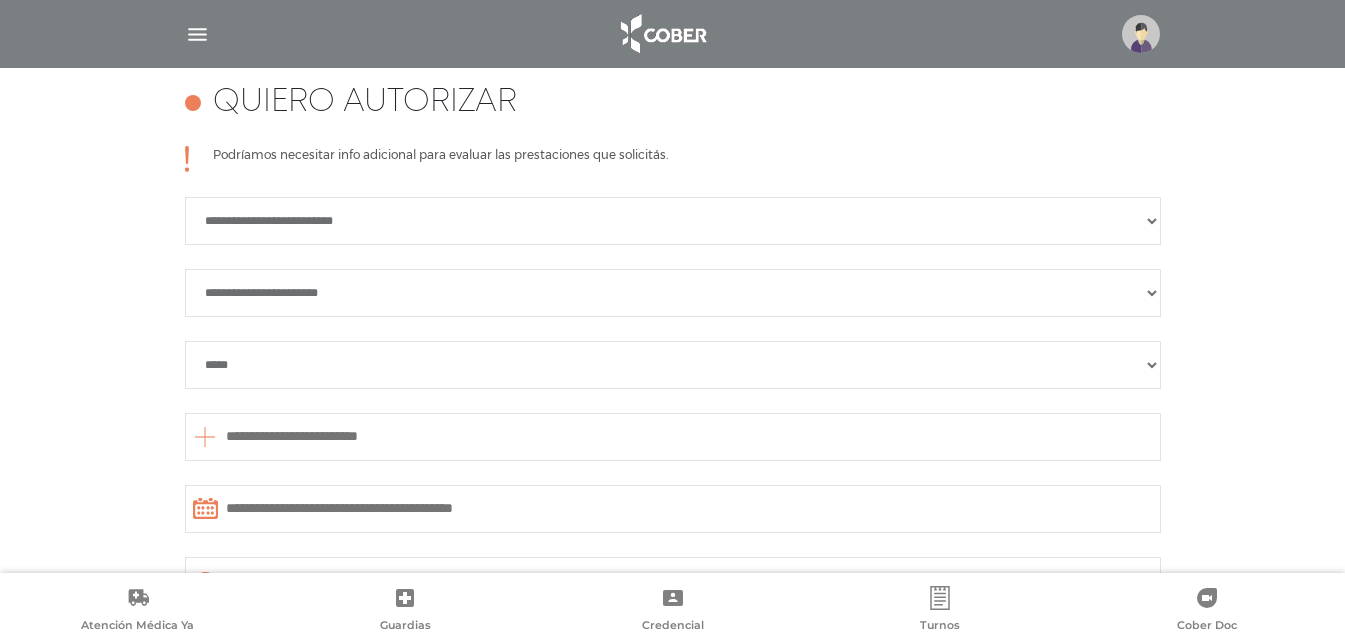 click at bounding box center (673, 437) 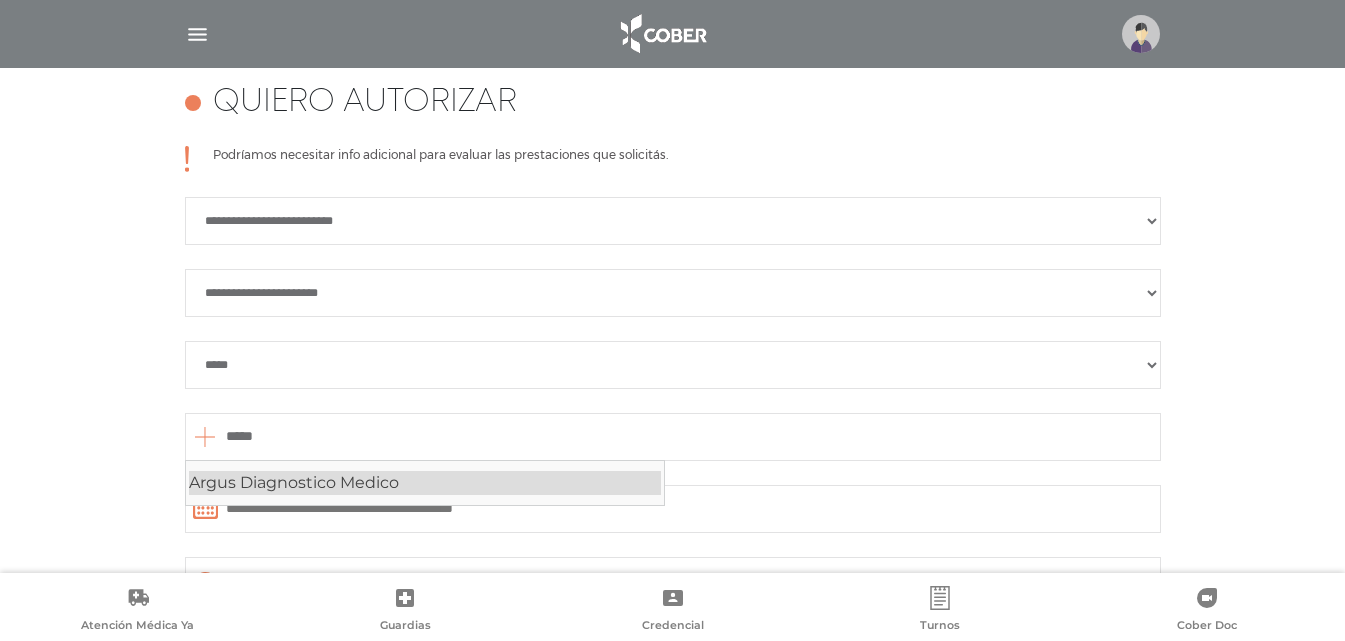 click on "Argus Diagnostico Medico" at bounding box center (425, 483) 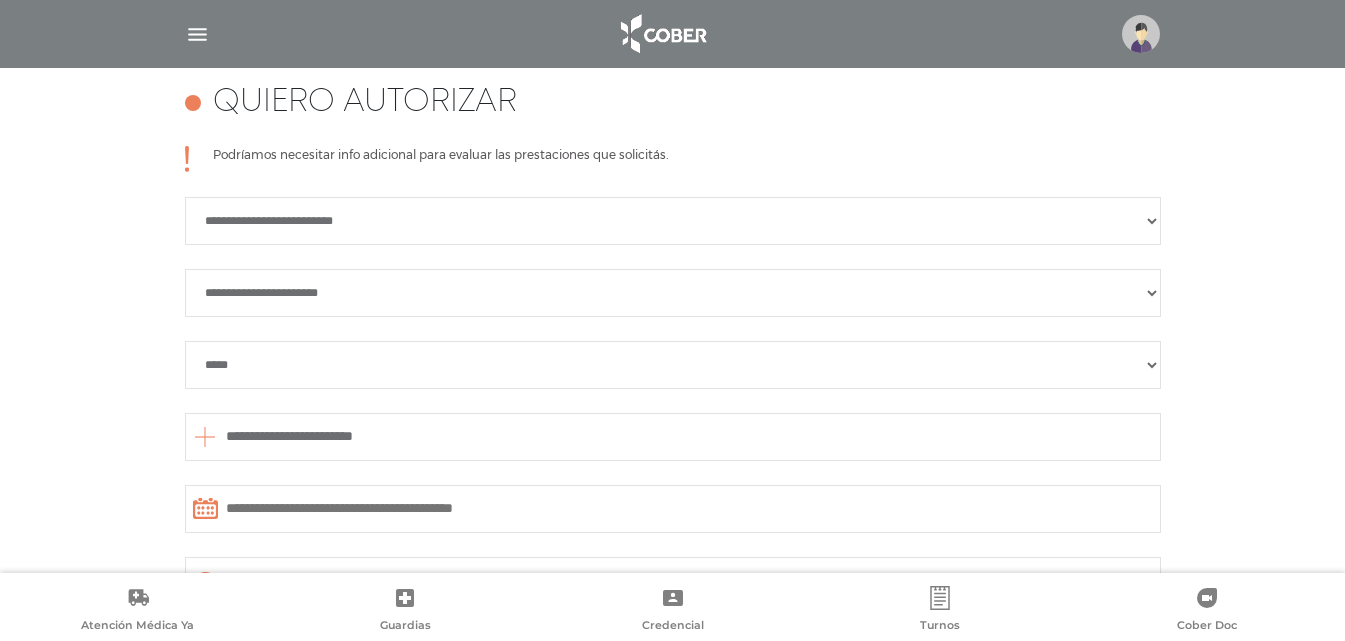 type on "**********" 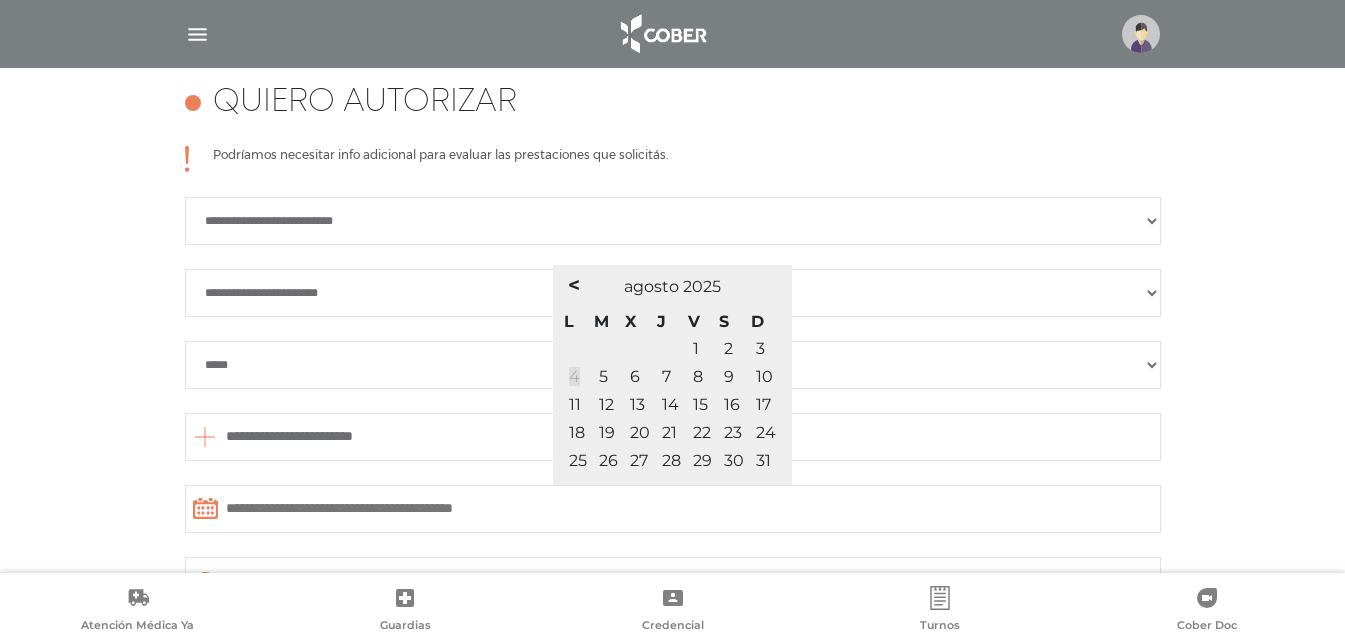 click on "4" at bounding box center (574, 376) 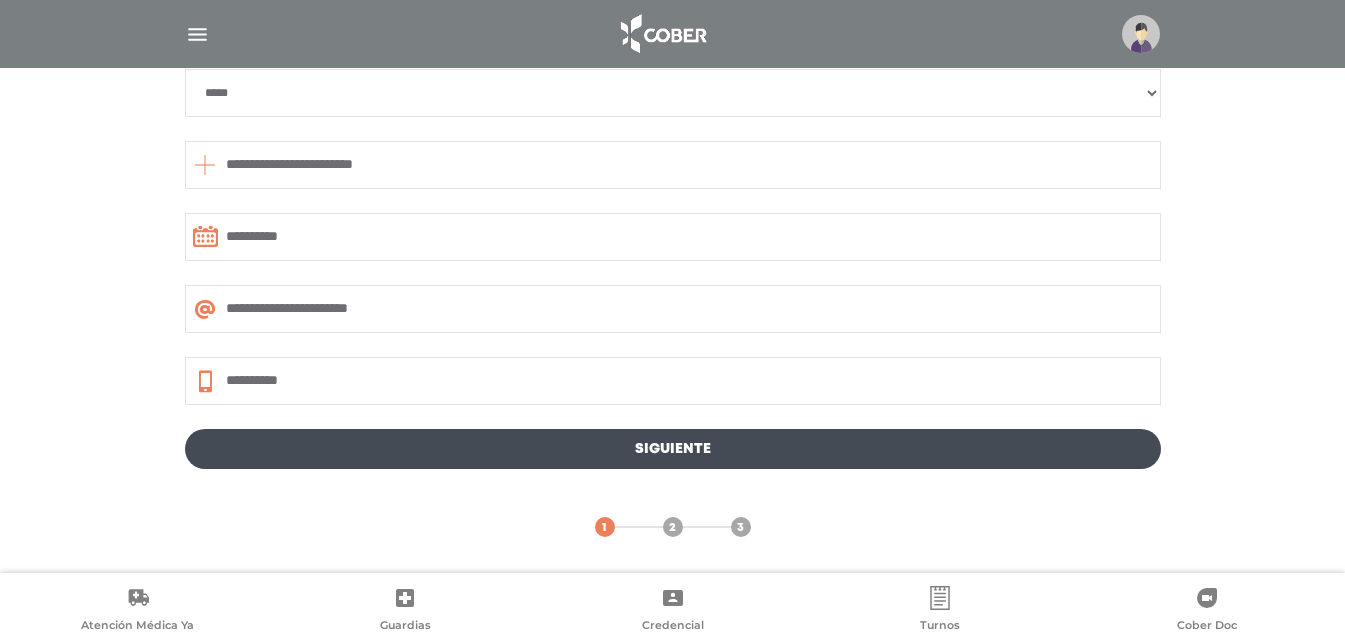 scroll, scrollTop: 1060, scrollLeft: 0, axis: vertical 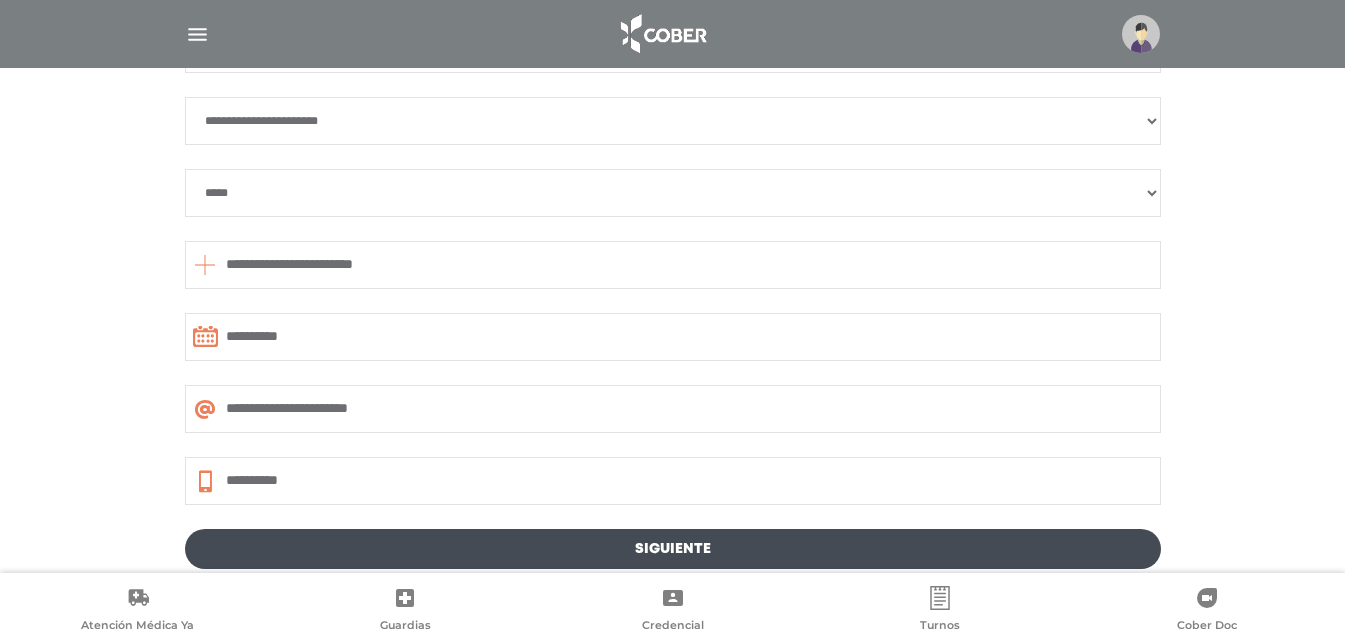 click on "Siguiente" at bounding box center [673, 549] 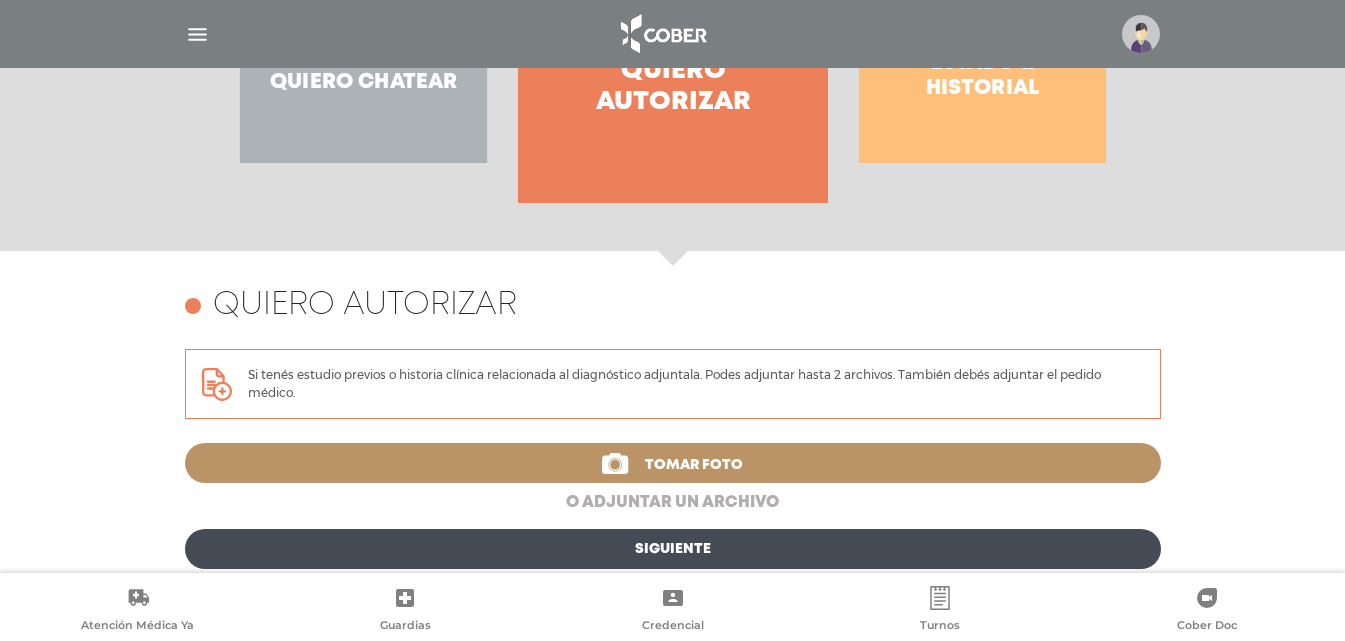 click on "o adjuntar un archivo" at bounding box center (673, 503) 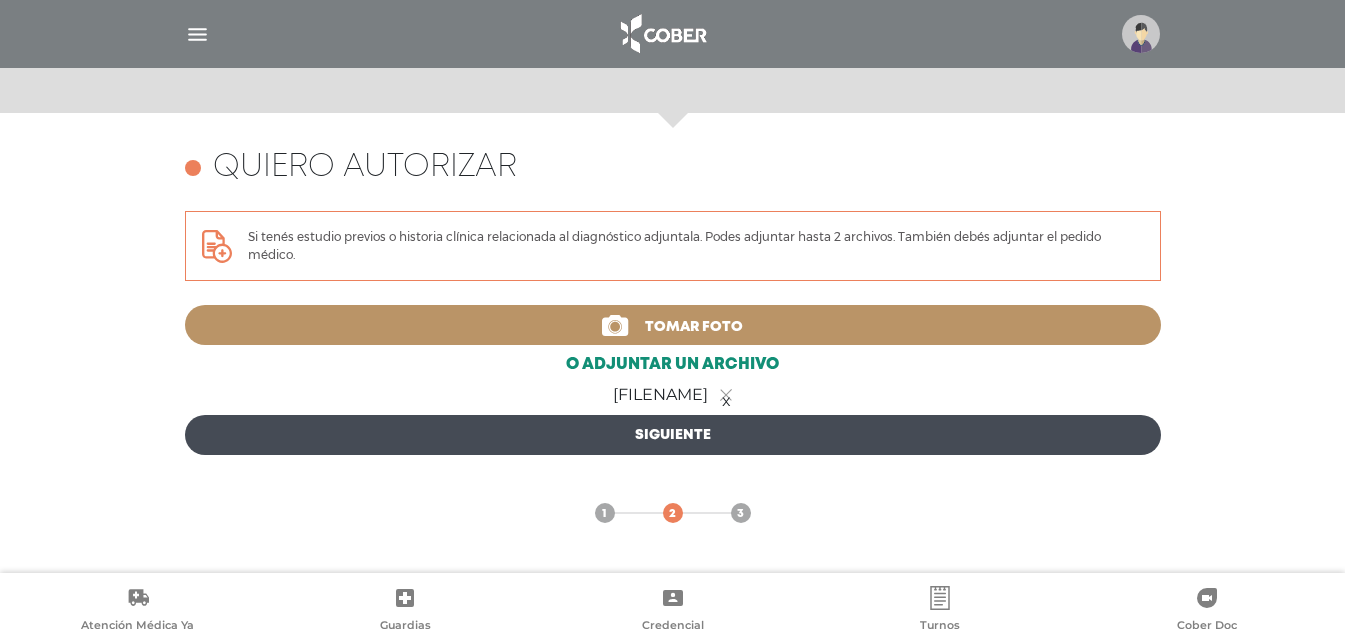 scroll, scrollTop: 868, scrollLeft: 0, axis: vertical 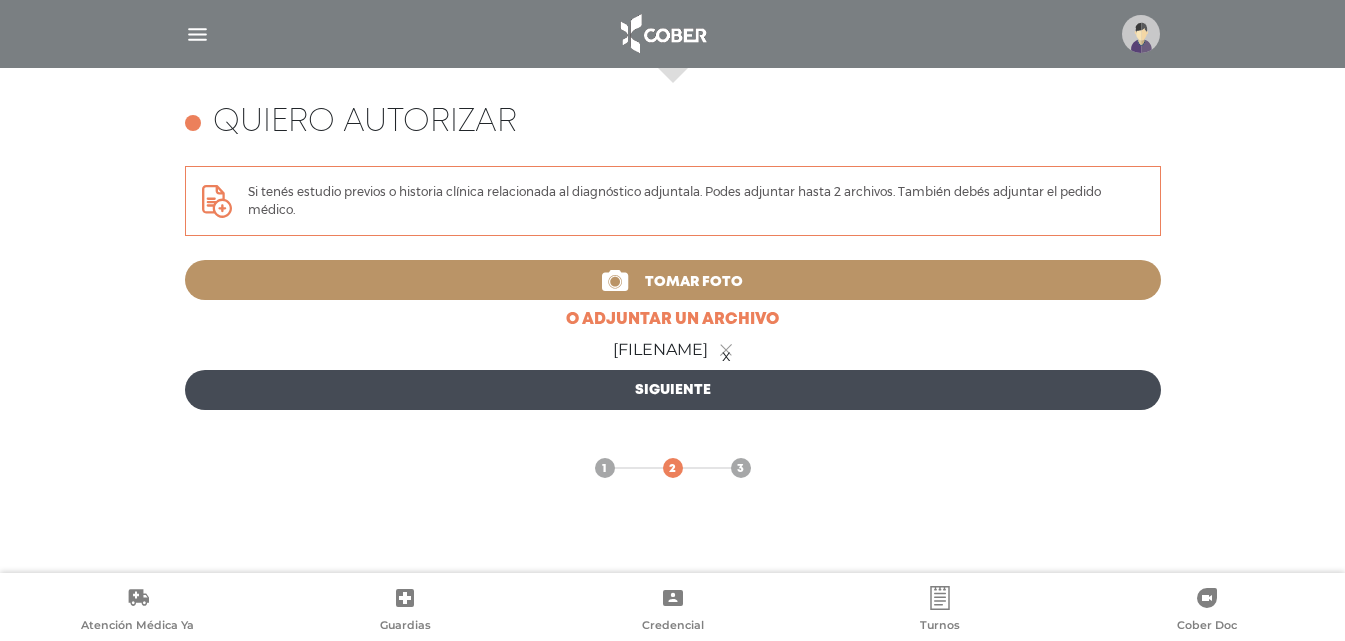 click on "Siguiente" at bounding box center (673, 390) 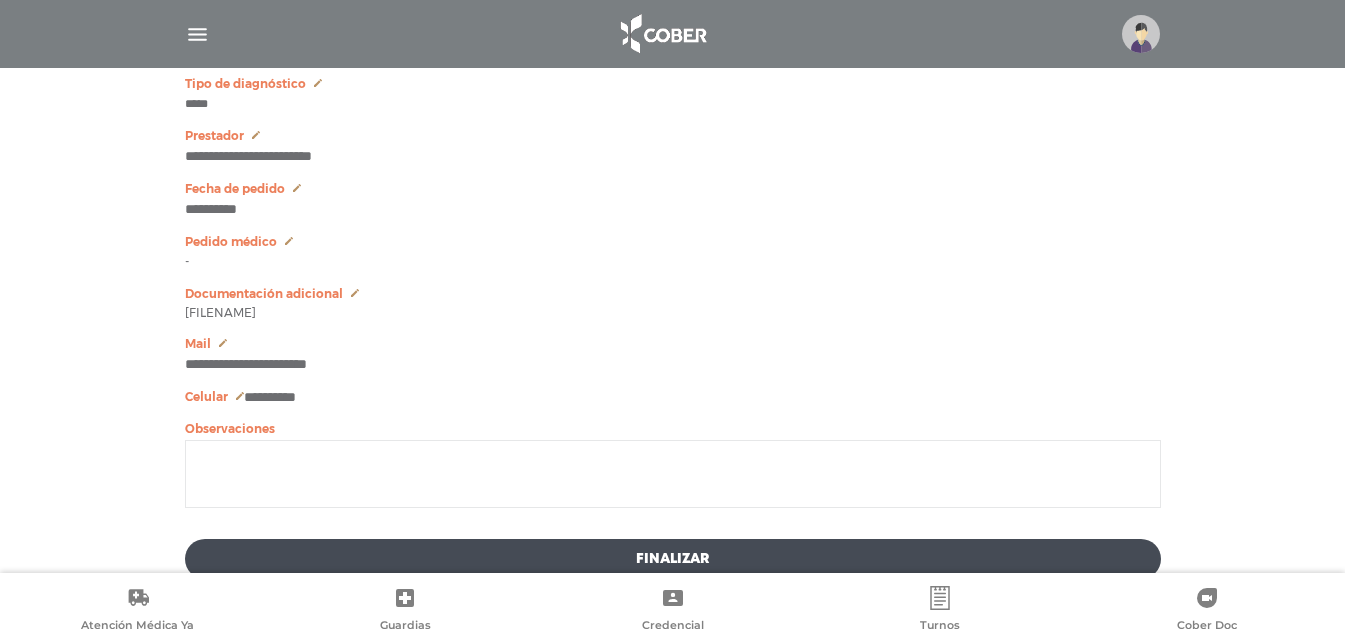scroll, scrollTop: 1168, scrollLeft: 0, axis: vertical 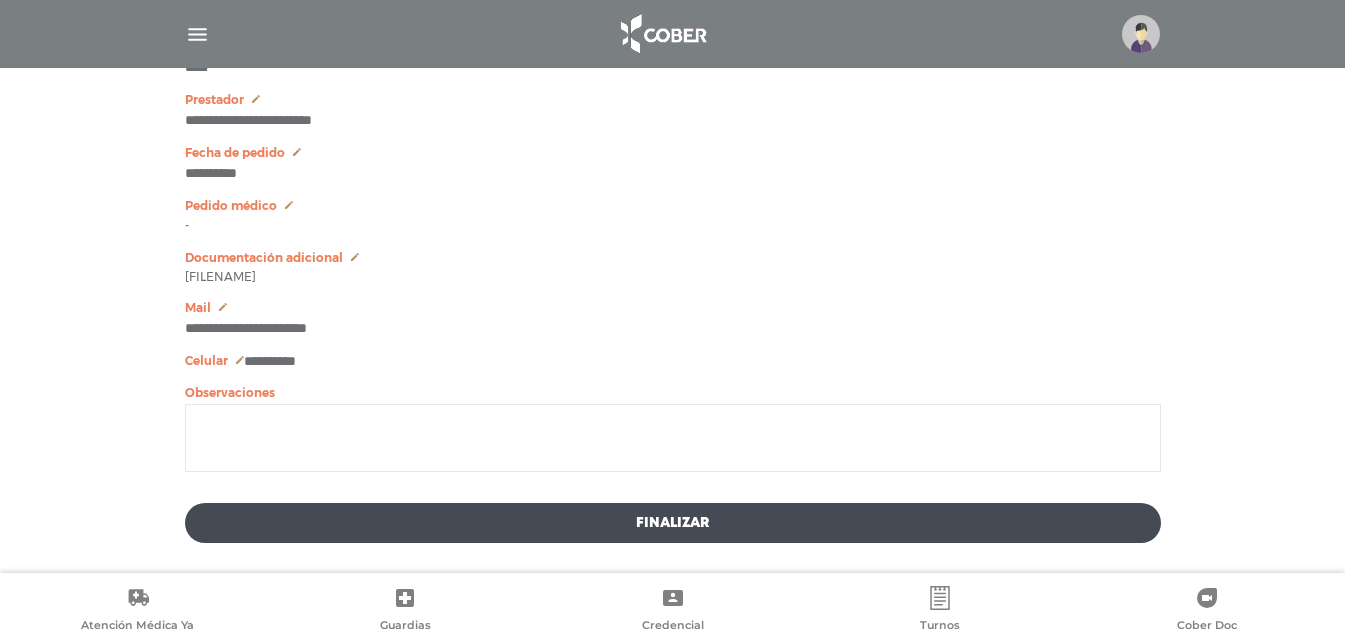 click at bounding box center (673, 438) 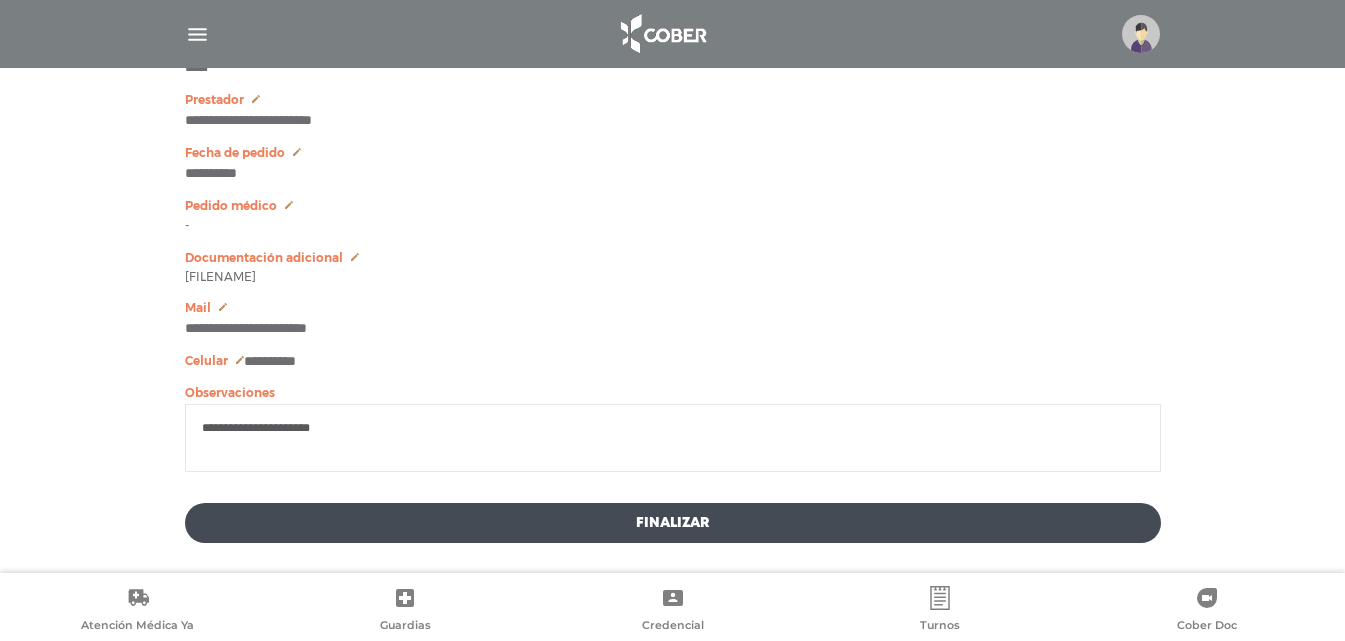 type on "**********" 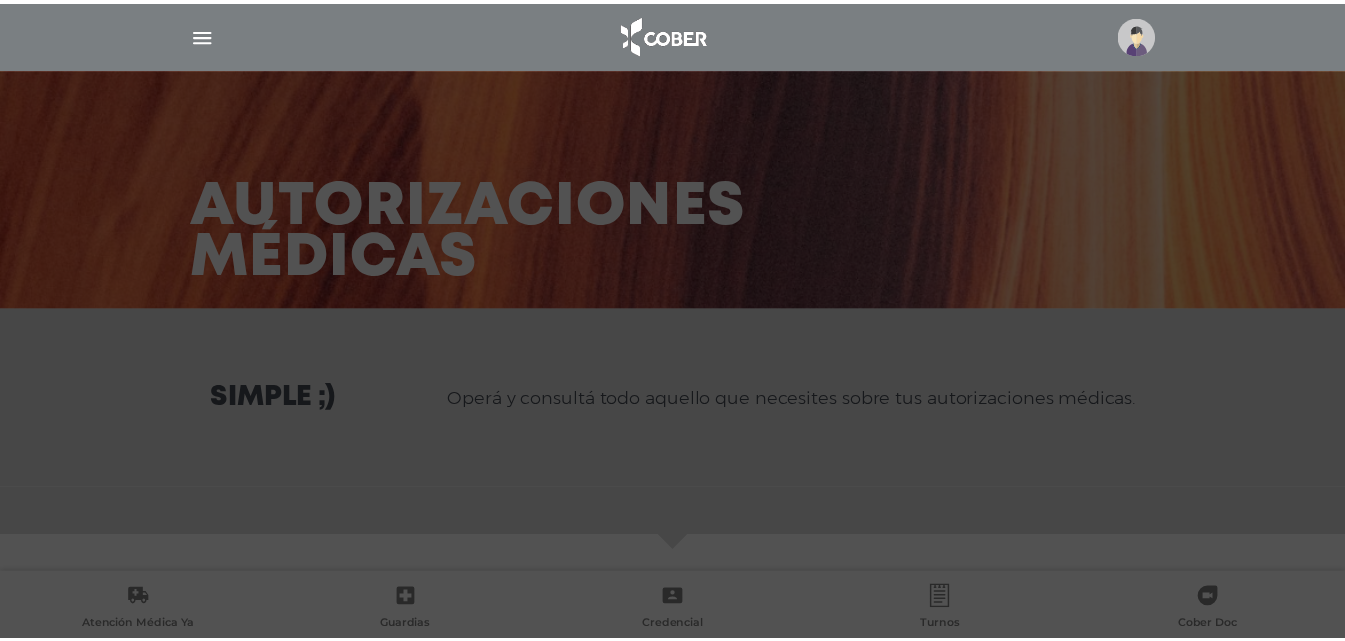 scroll, scrollTop: 0, scrollLeft: 0, axis: both 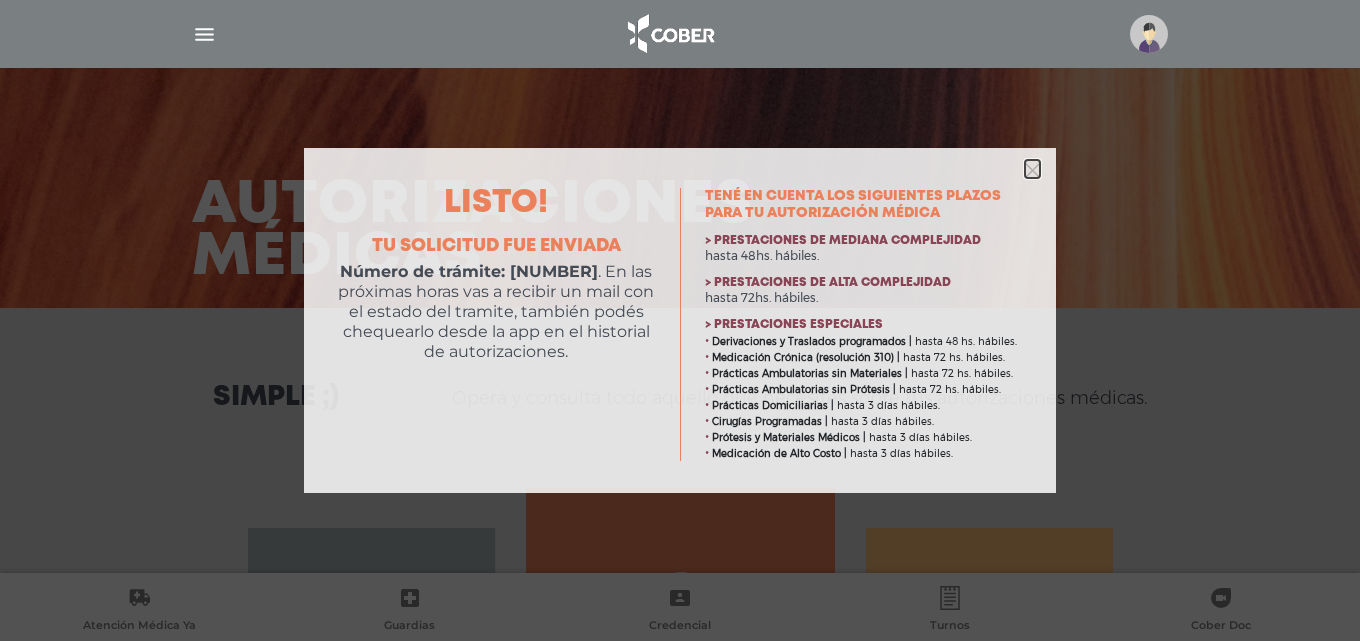 click 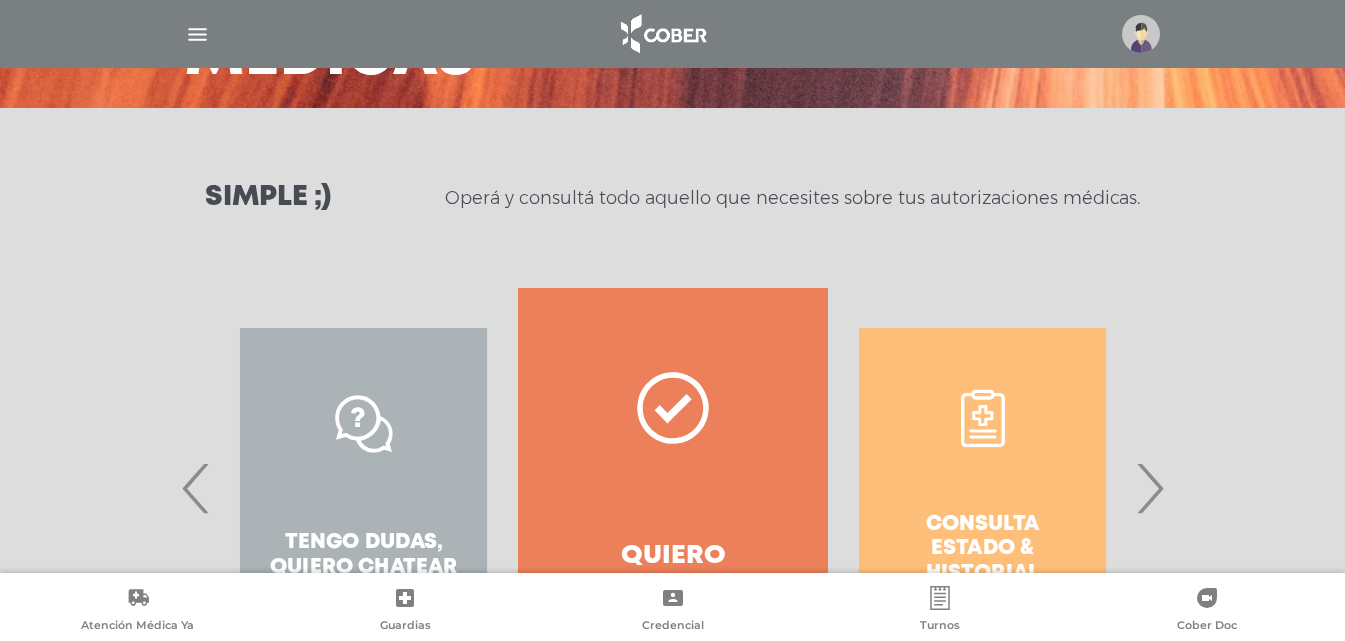 click 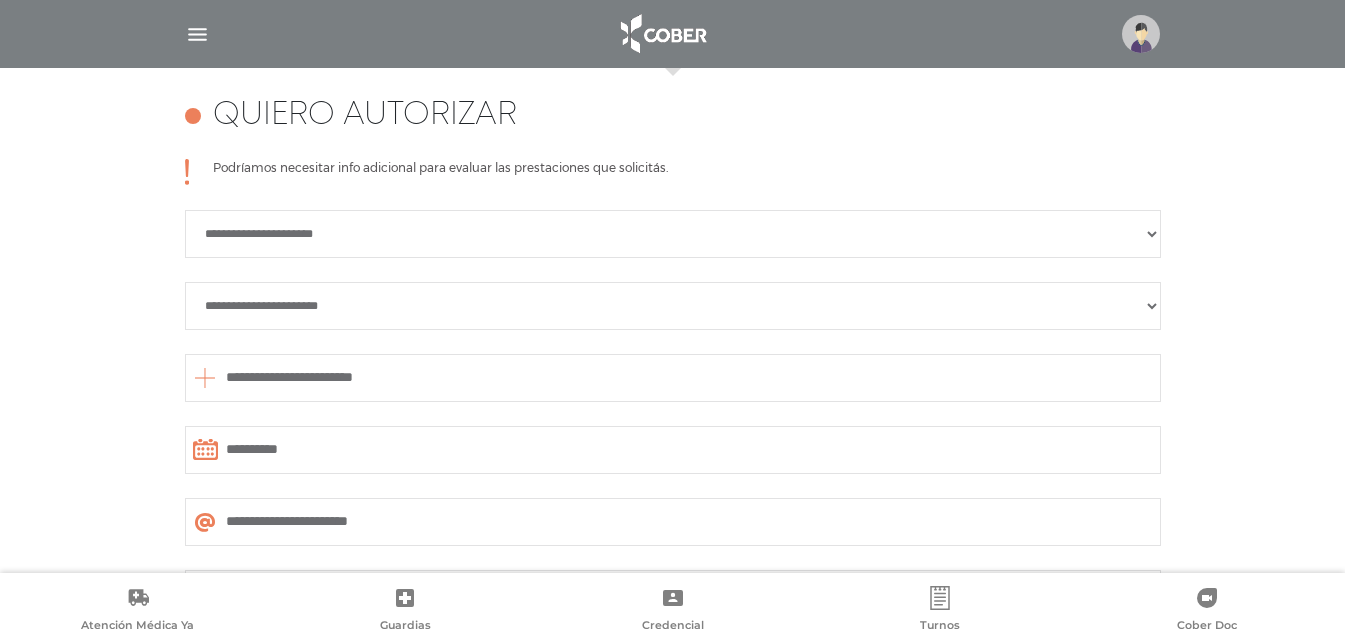 scroll, scrollTop: 888, scrollLeft: 0, axis: vertical 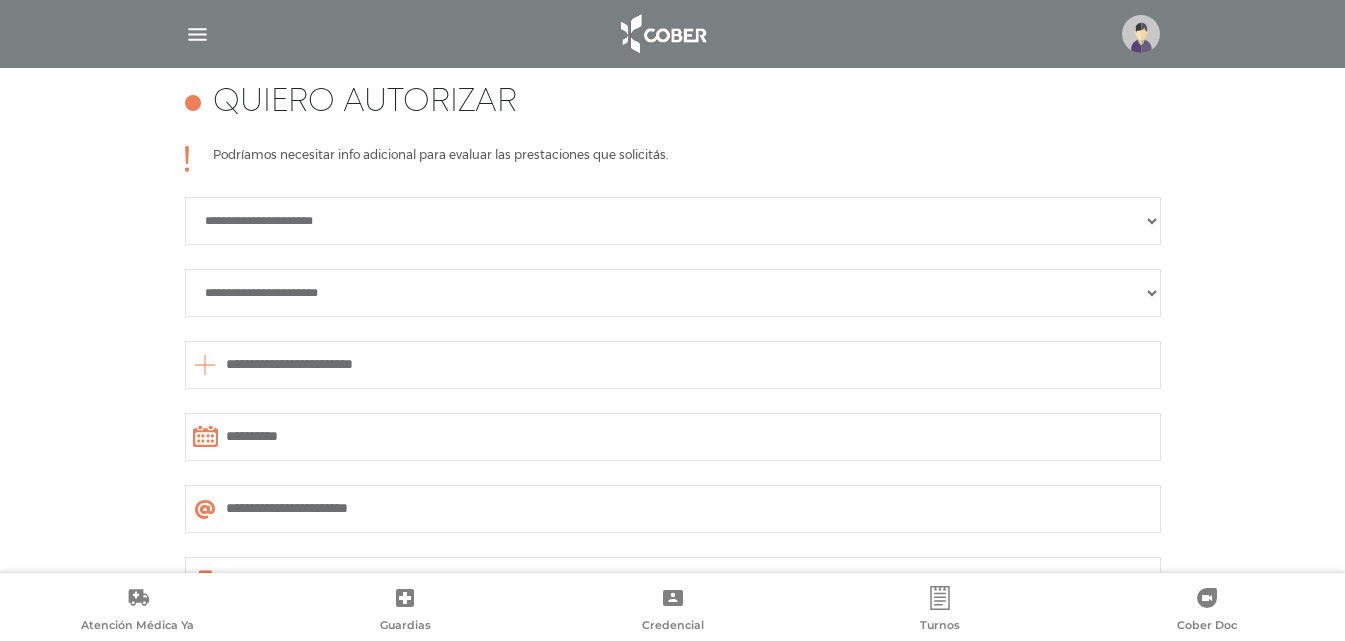 click on "**********" at bounding box center [673, 221] 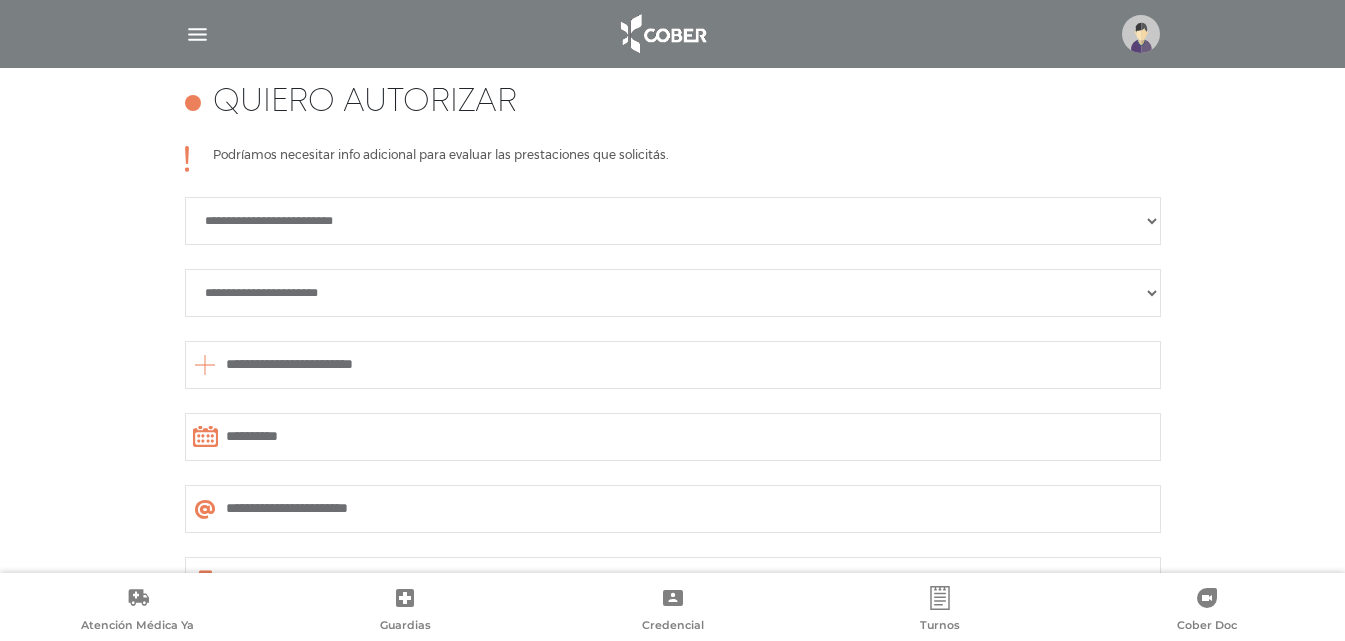 click on "**********" at bounding box center [673, 293] 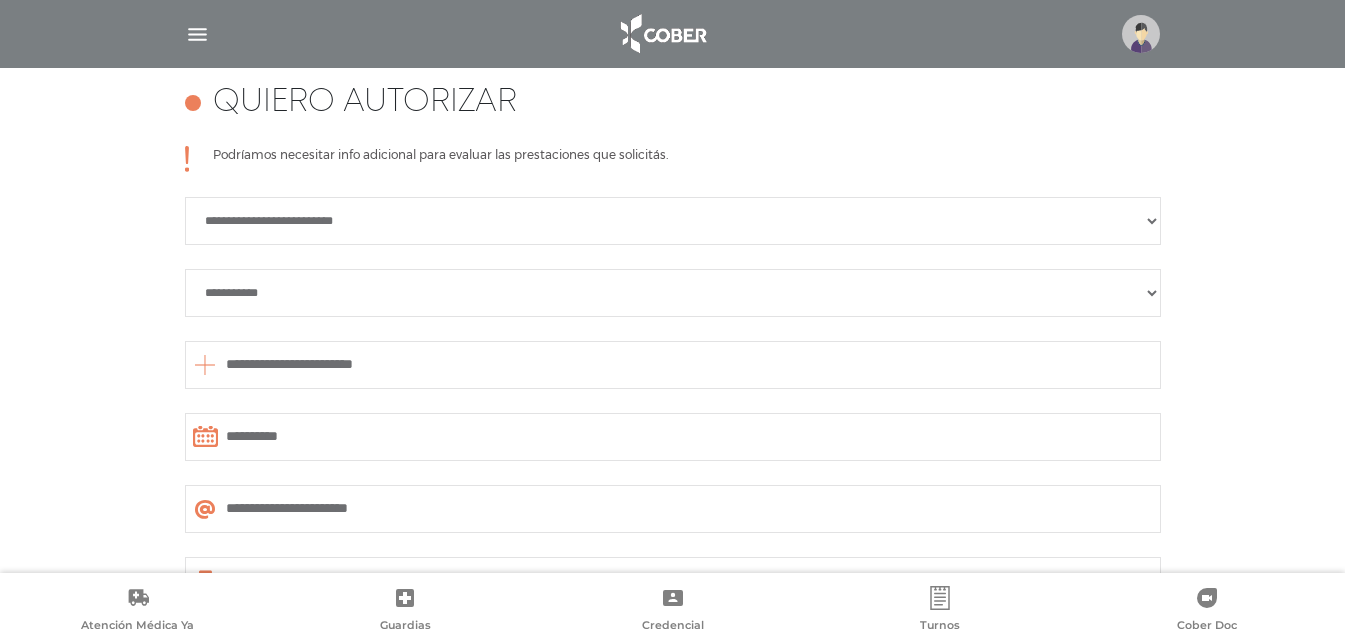 click on "**********" at bounding box center [673, 293] 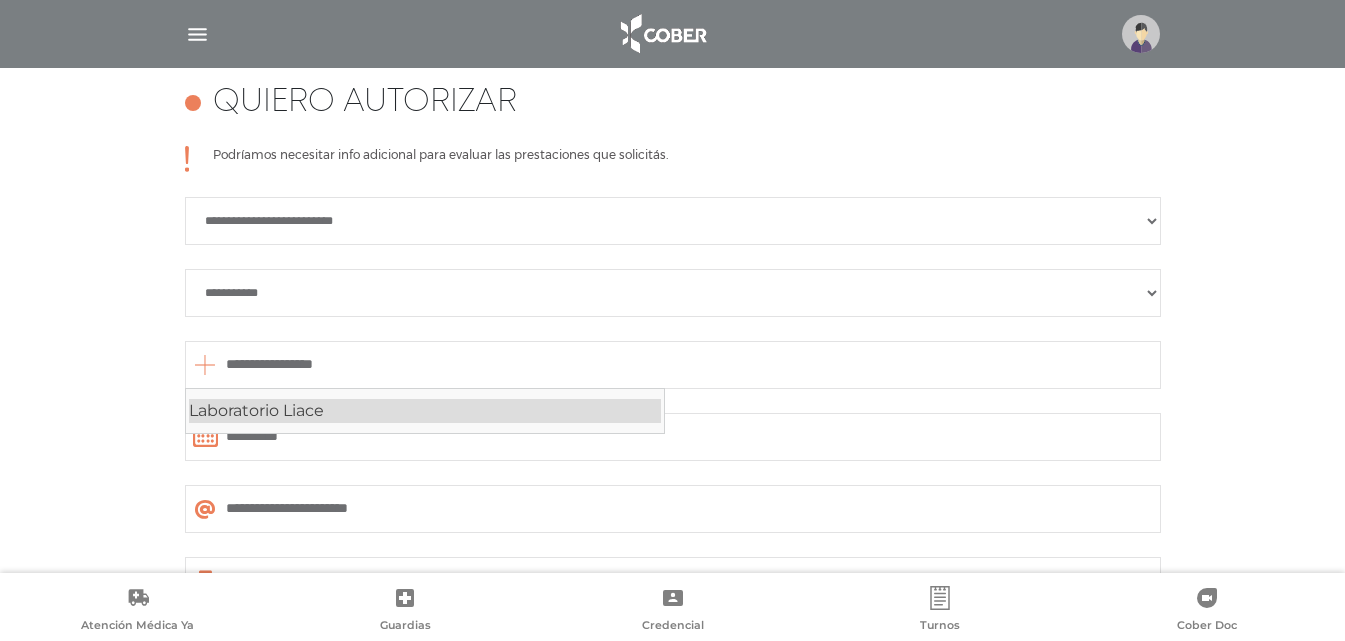 click on "Laboratorio Liace" at bounding box center (425, 411) 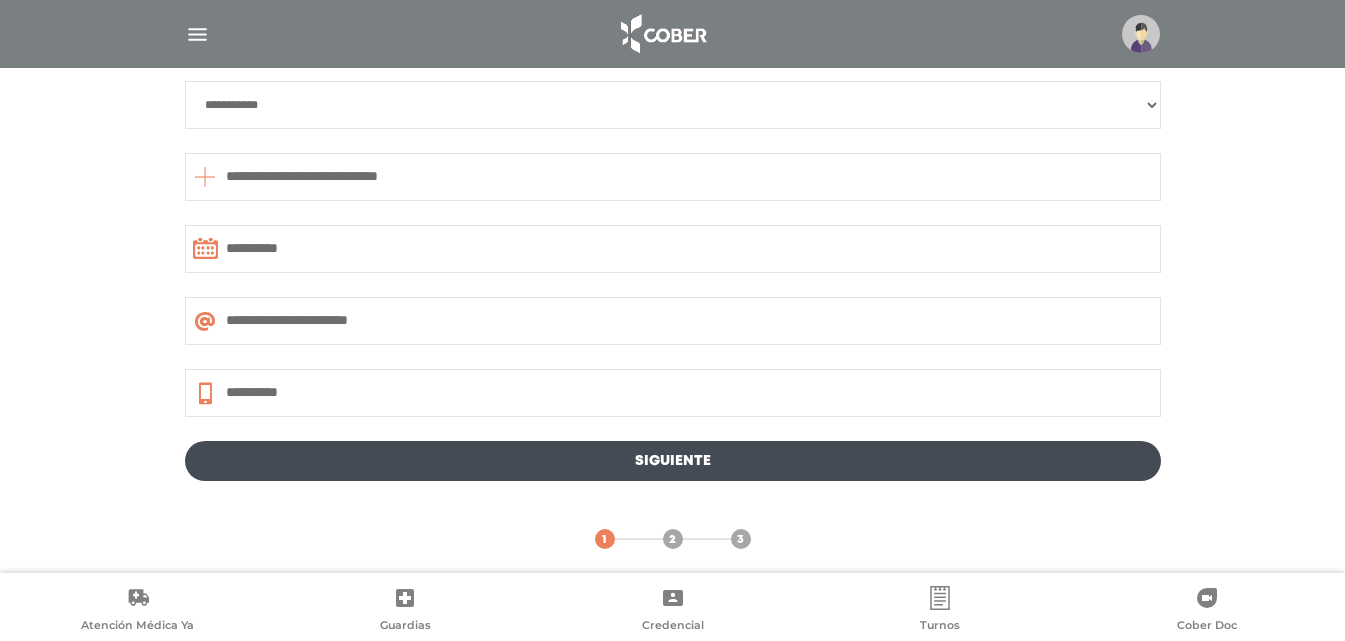 scroll, scrollTop: 1088, scrollLeft: 0, axis: vertical 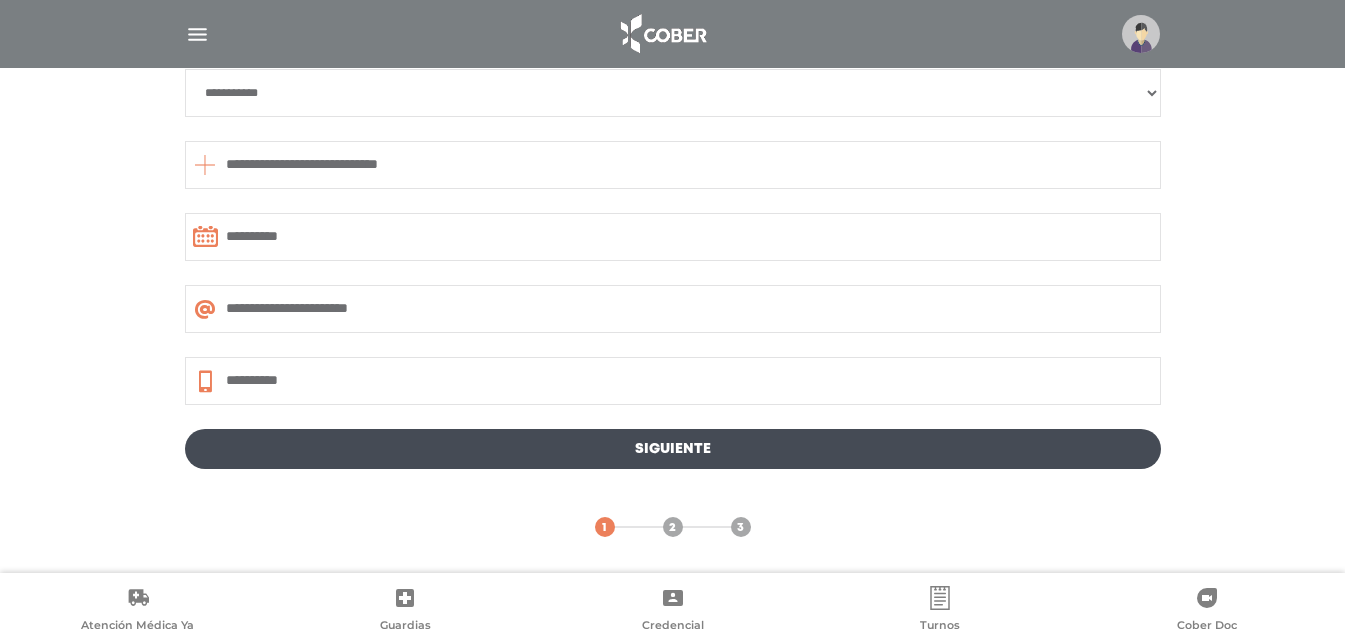 type on "**********" 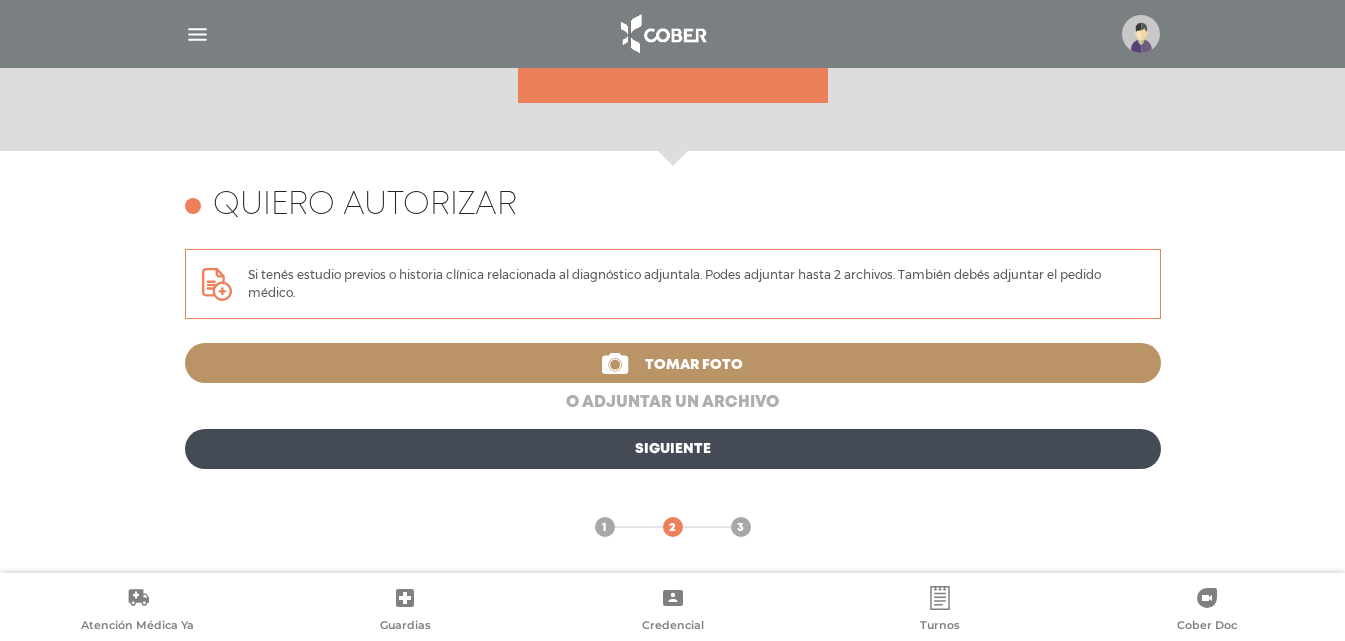 click on "o adjuntar un archivo" at bounding box center (673, 403) 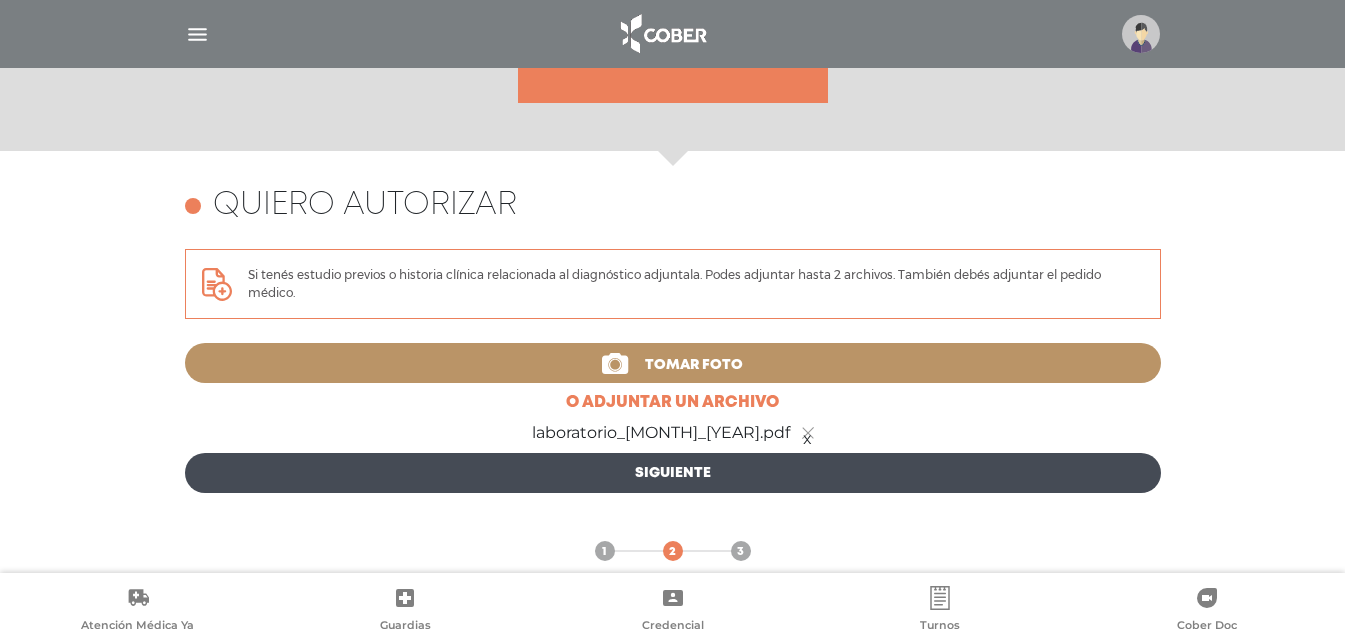 click on "Siguiente" at bounding box center [673, 473] 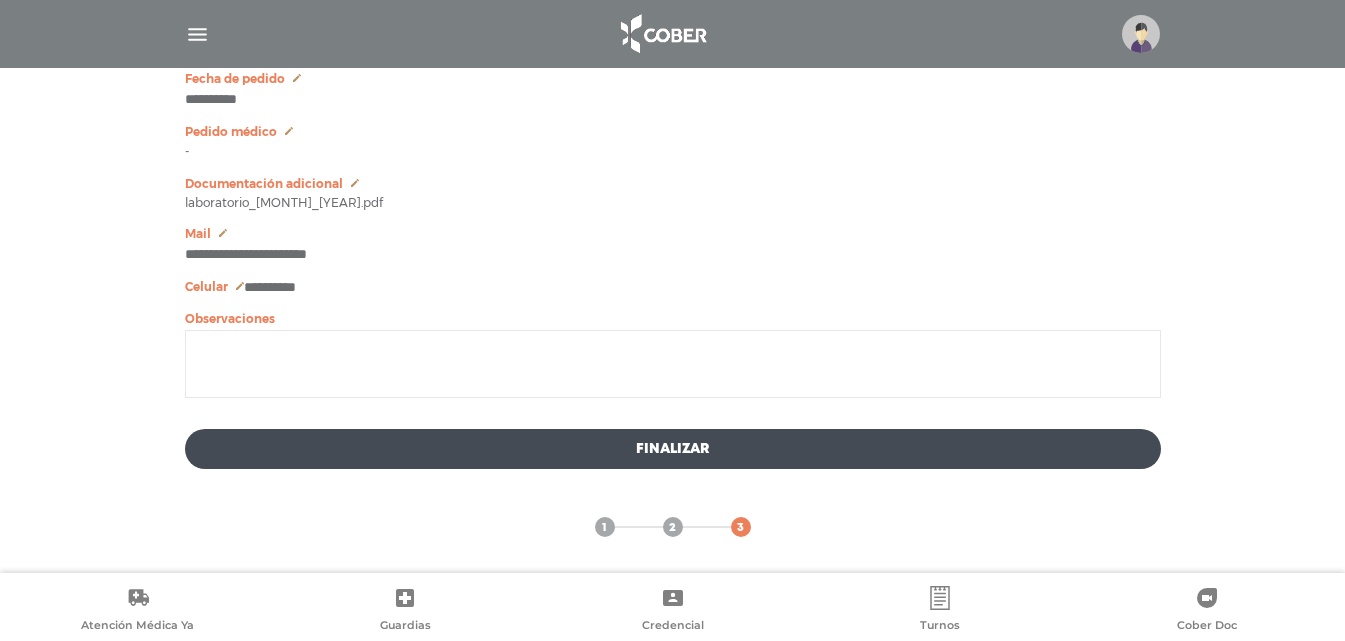 scroll, scrollTop: 1202, scrollLeft: 0, axis: vertical 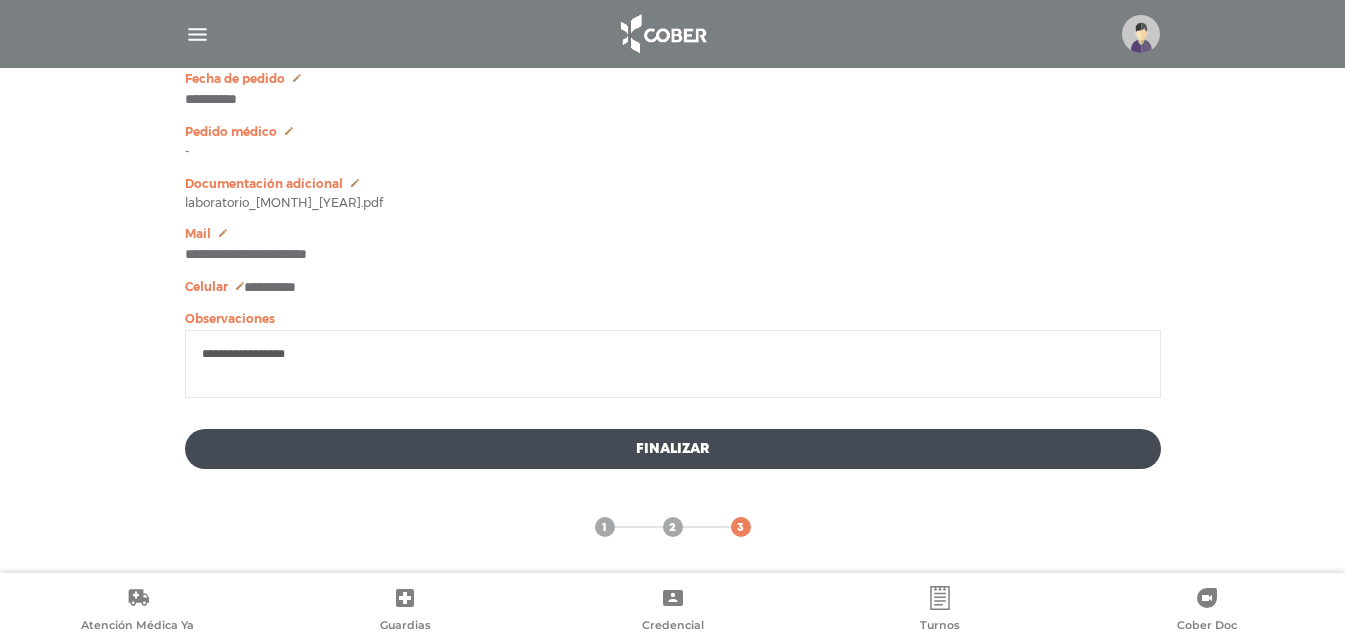type on "**********" 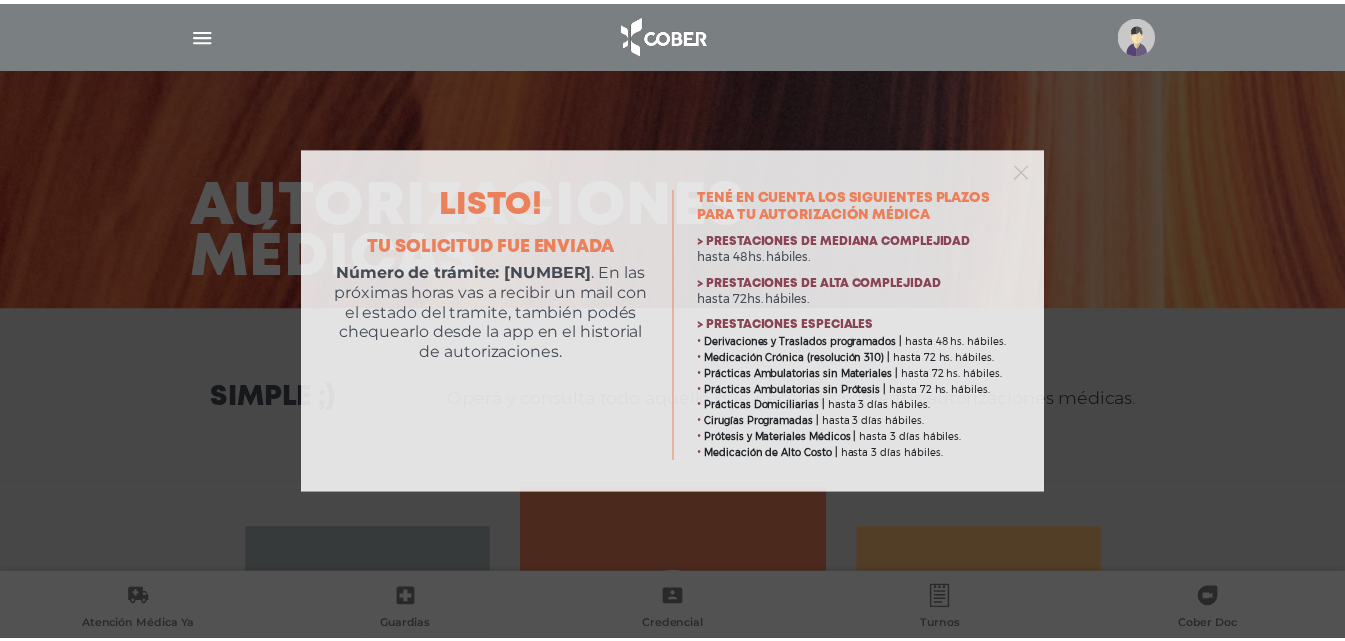 scroll, scrollTop: 0, scrollLeft: 0, axis: both 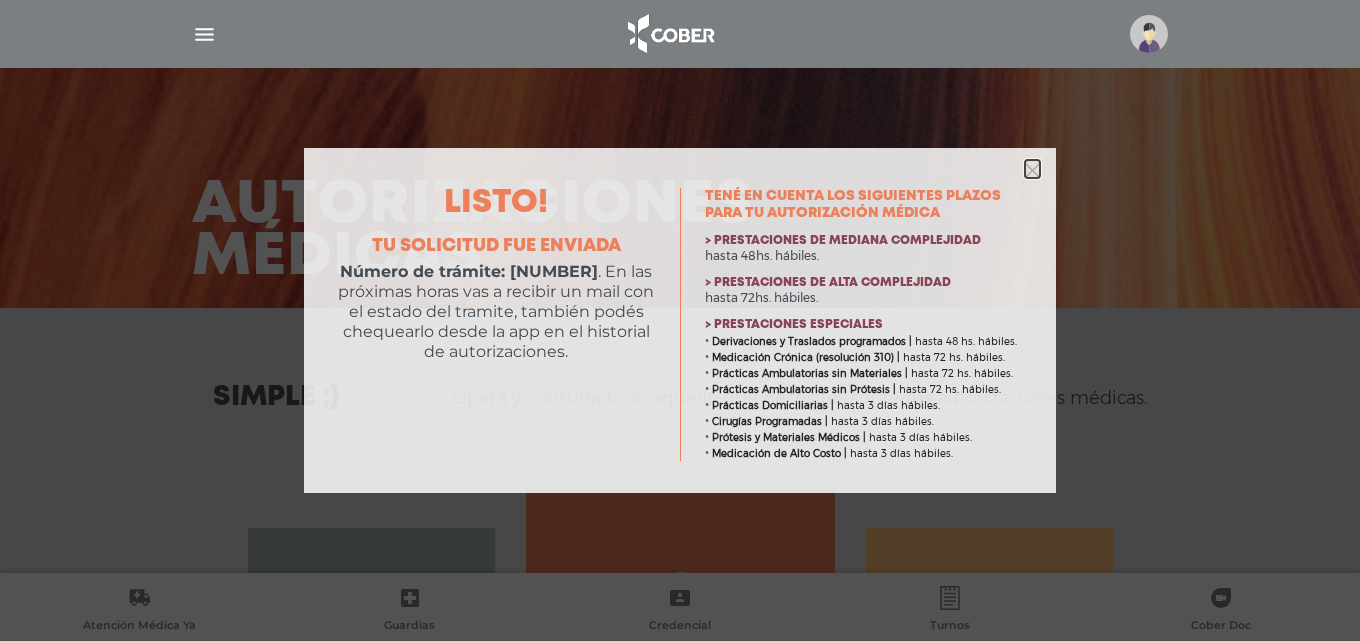 drag, startPoint x: 1035, startPoint y: 175, endPoint x: 1035, endPoint y: 163, distance: 12 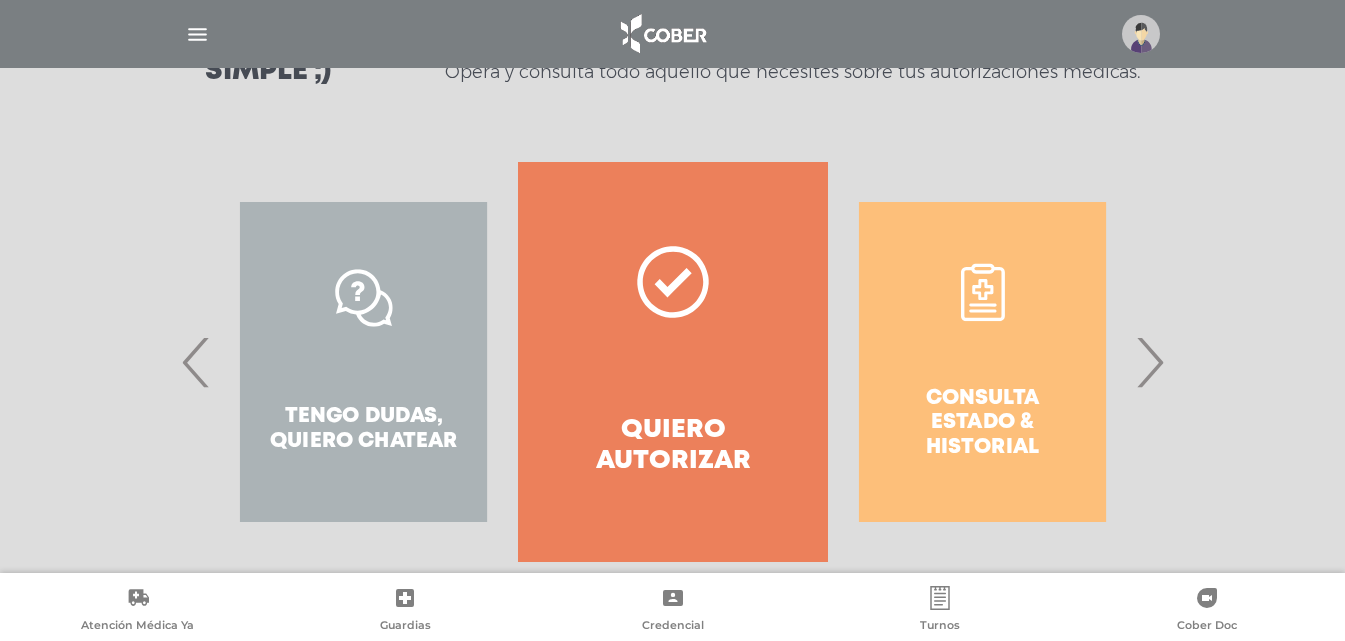 scroll, scrollTop: 363, scrollLeft: 0, axis: vertical 